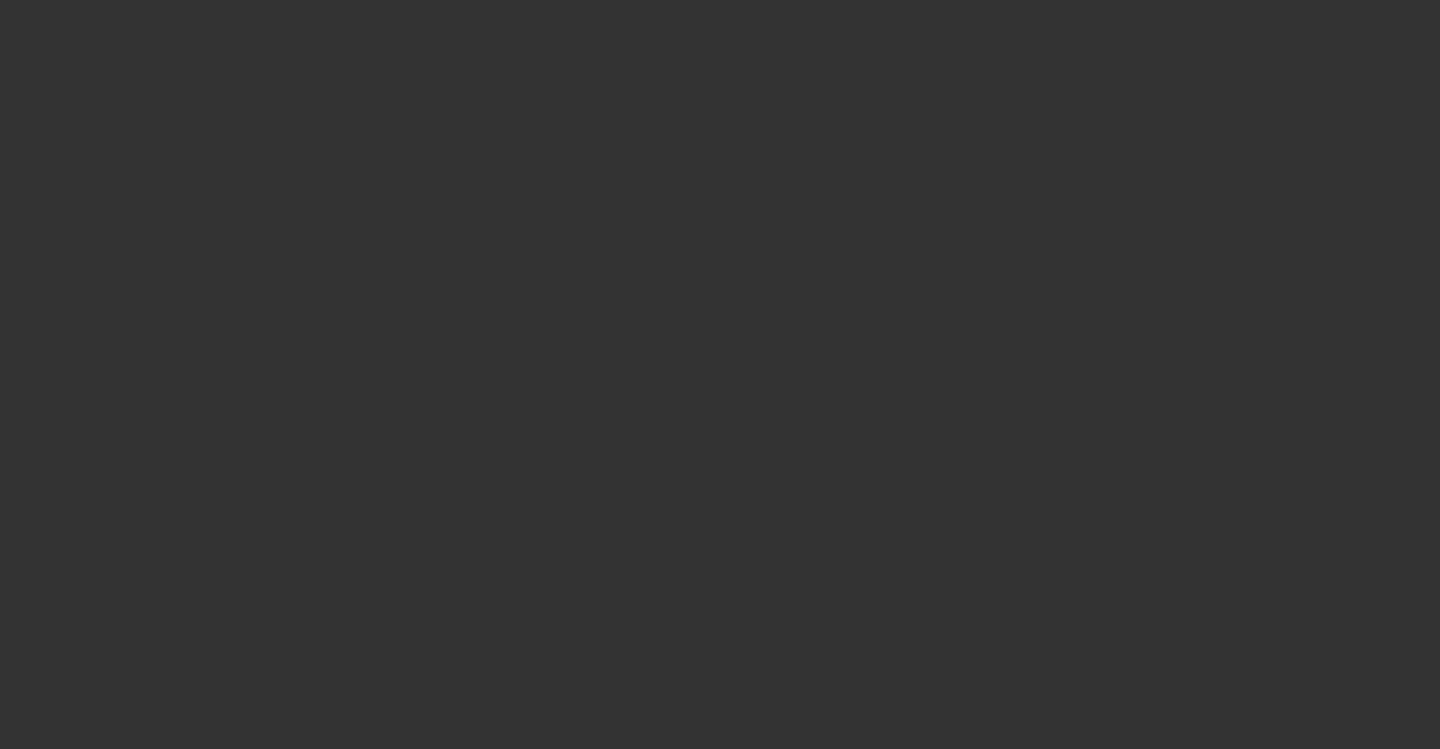 scroll, scrollTop: 0, scrollLeft: 0, axis: both 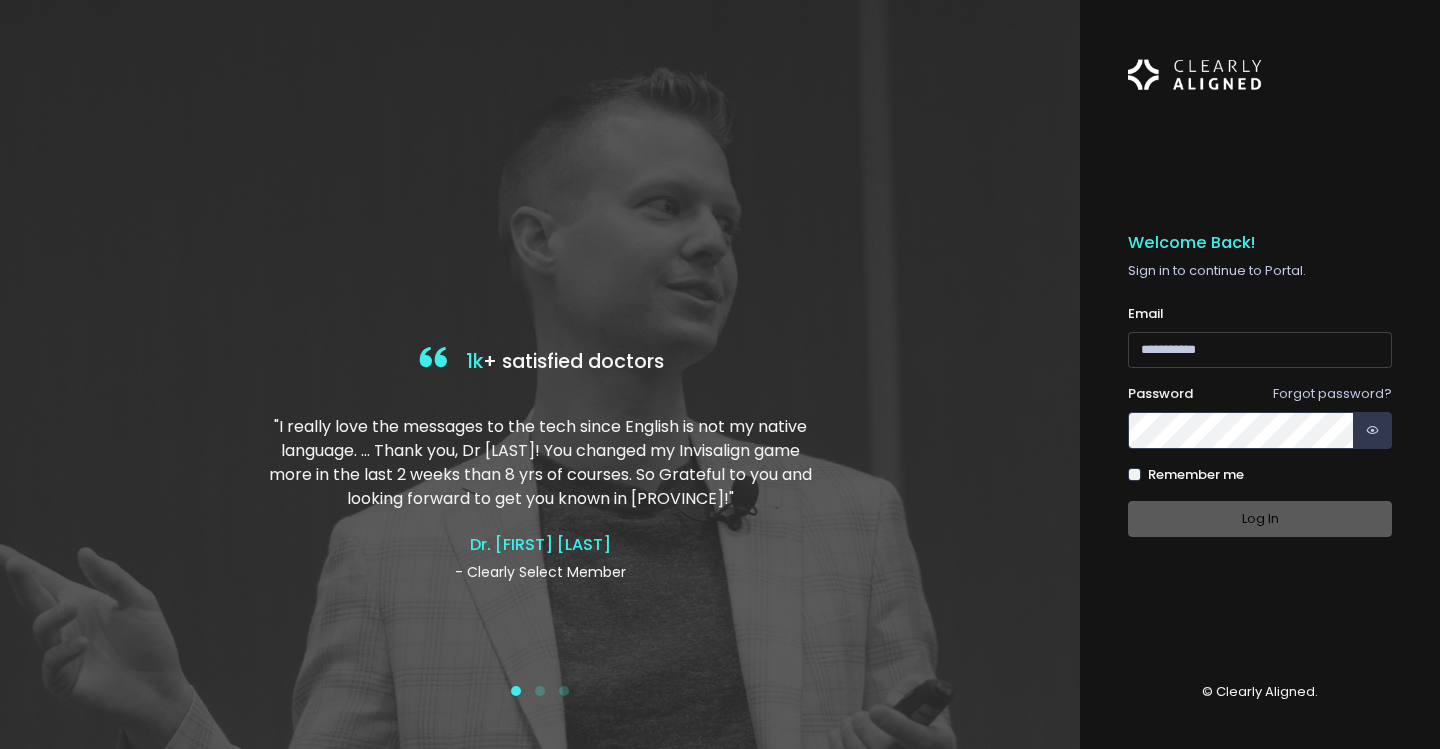 type on "**********" 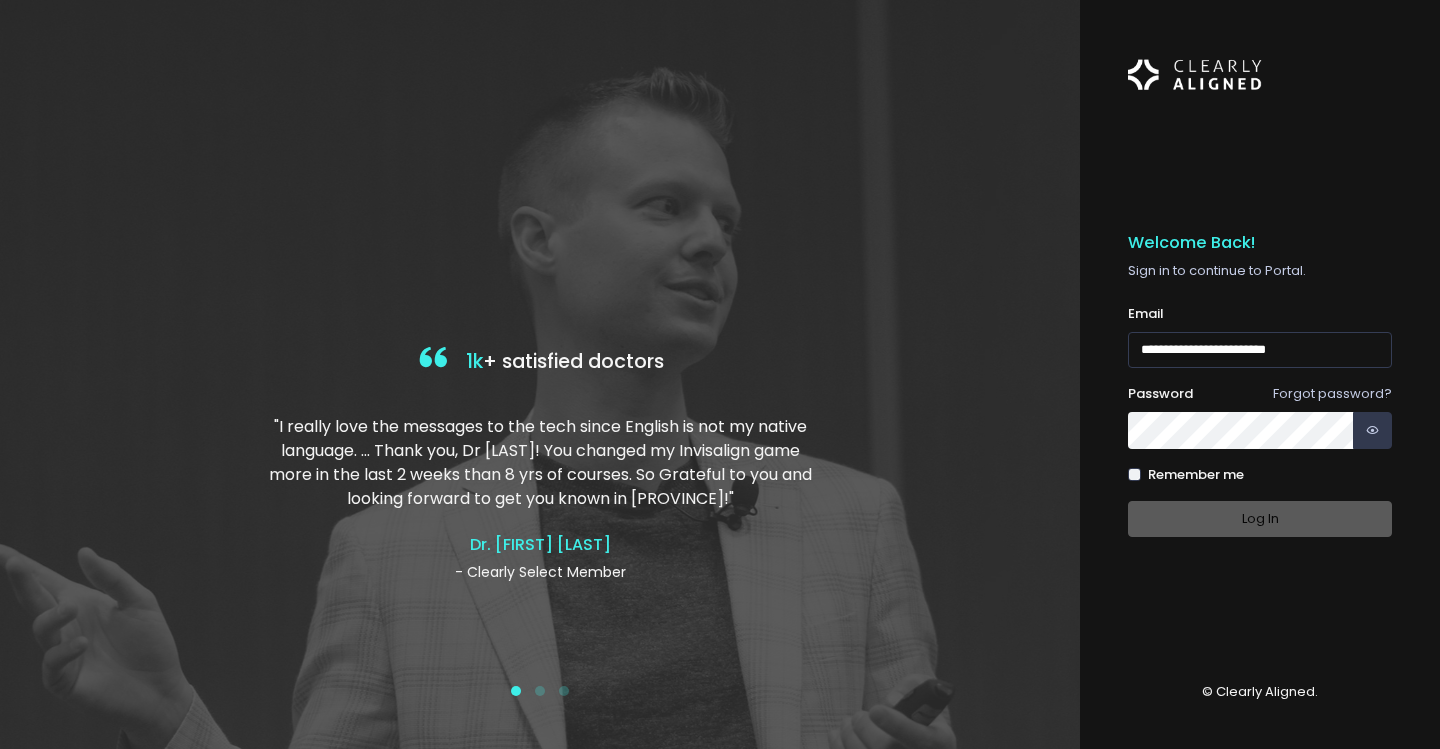 click on "Log In" at bounding box center (1260, 519) 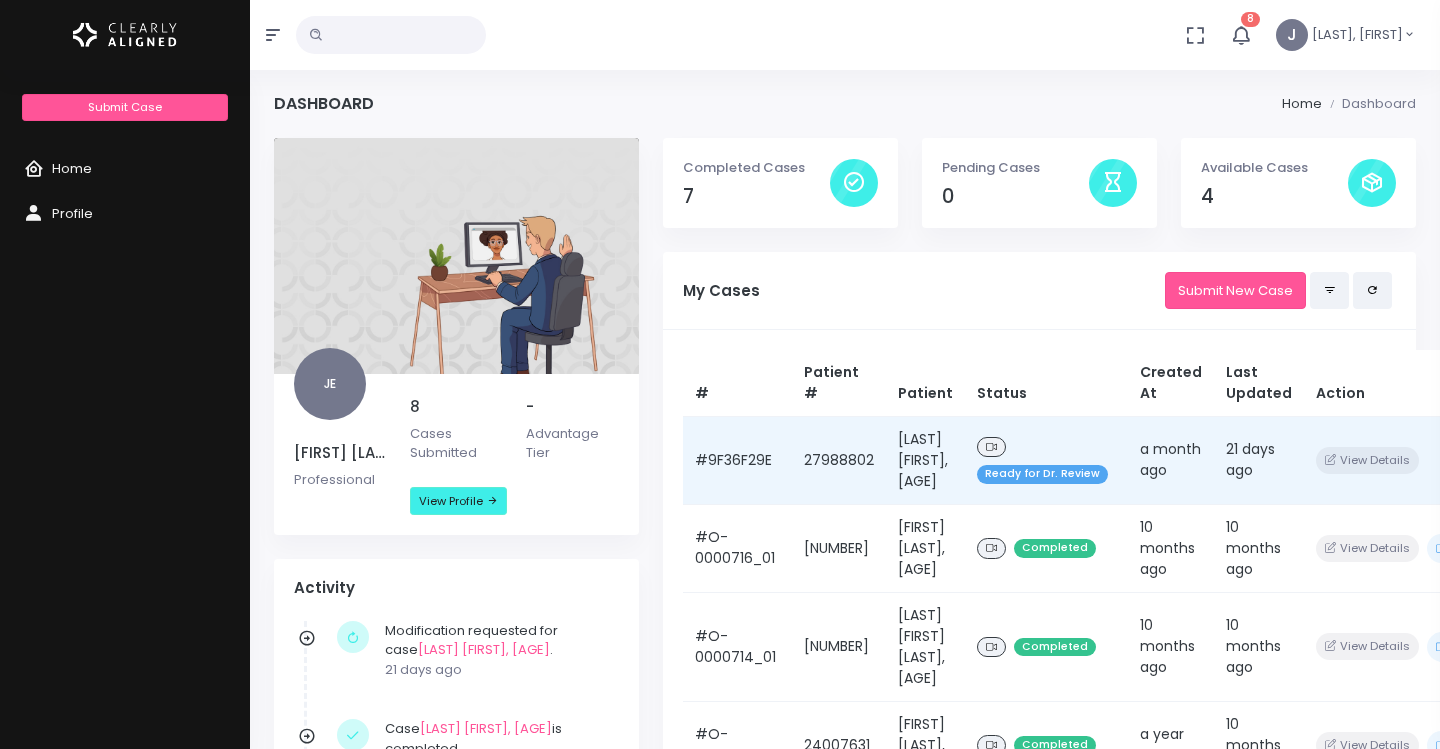 click on "[LAST] [FIRST], [AGE]" at bounding box center (925, 460) 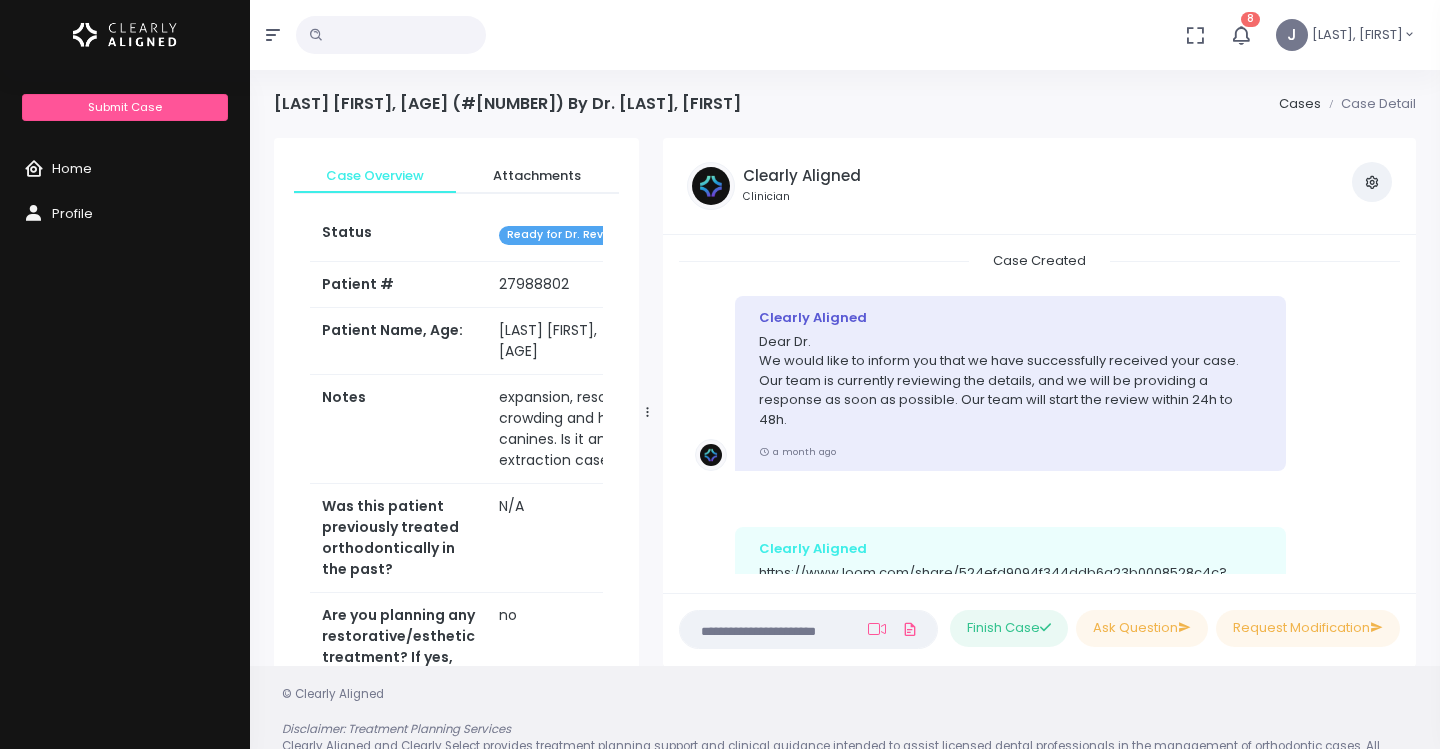 scroll, scrollTop: 971, scrollLeft: 0, axis: vertical 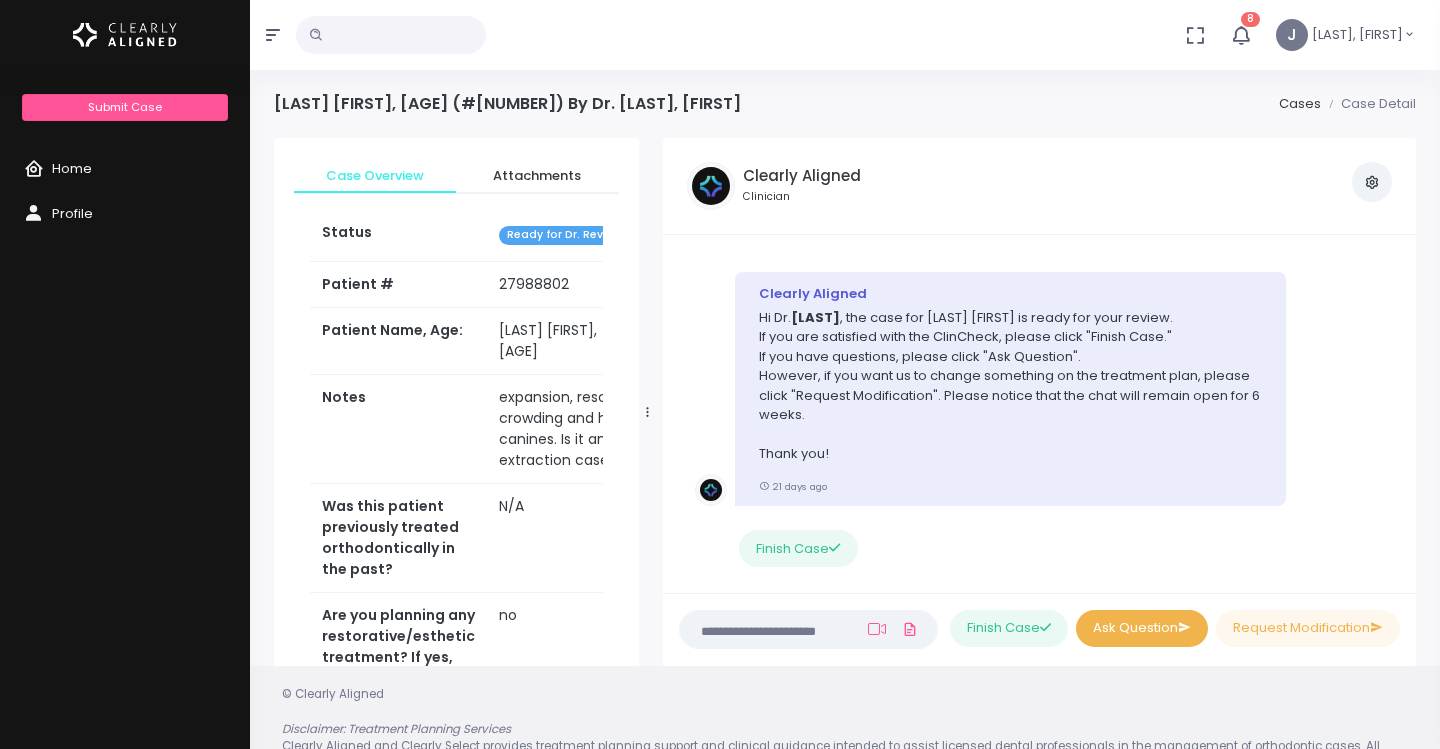 click on "Ask Question" at bounding box center (1142, 628) 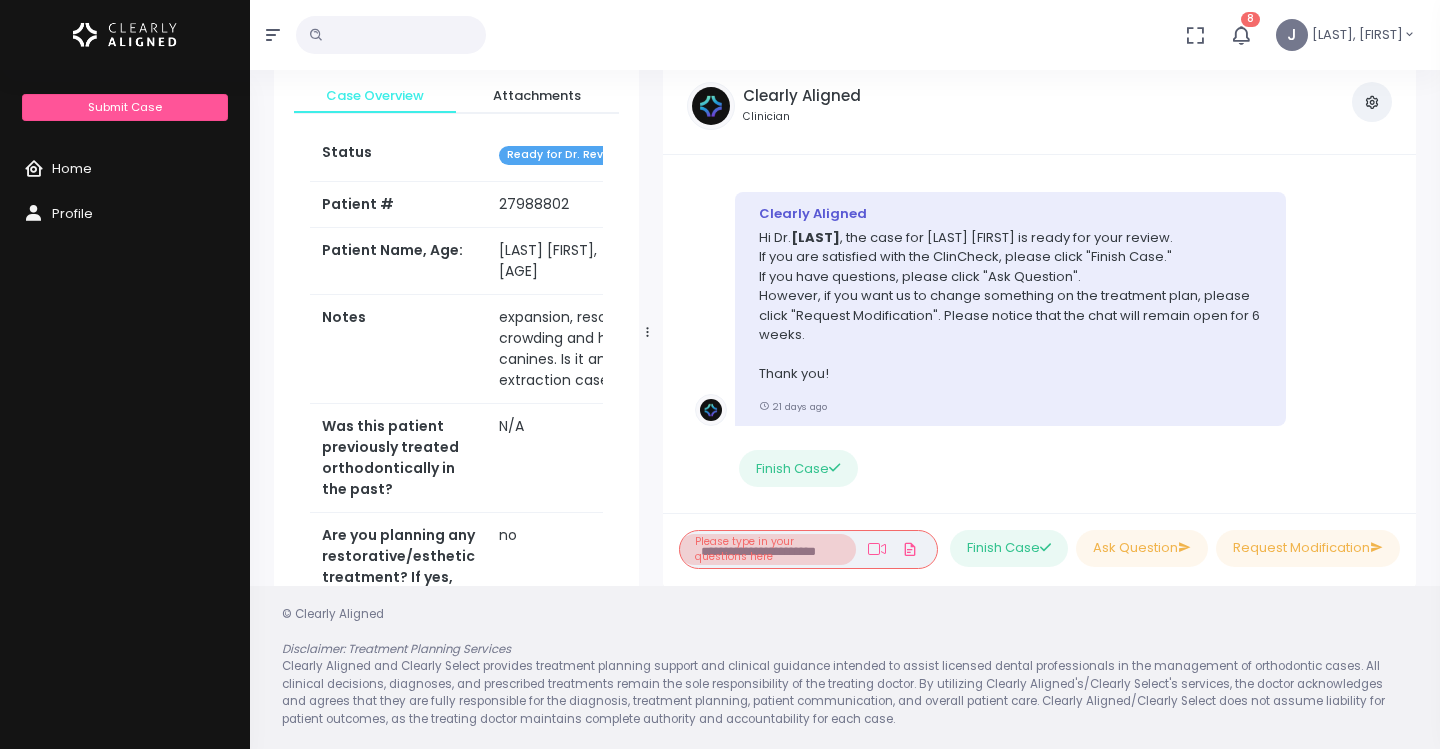 scroll, scrollTop: 79, scrollLeft: 0, axis: vertical 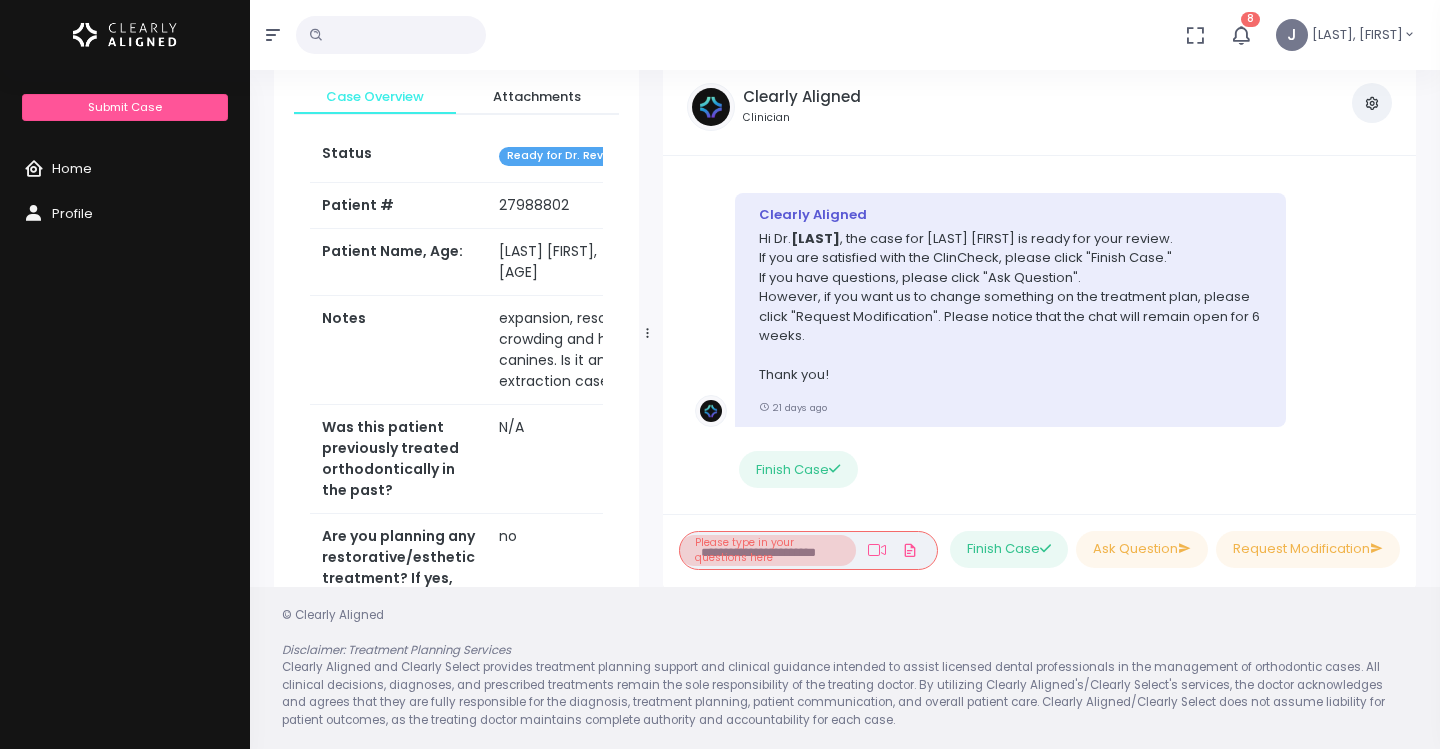 click on "Please type in your questions here" at bounding box center (767, 550) 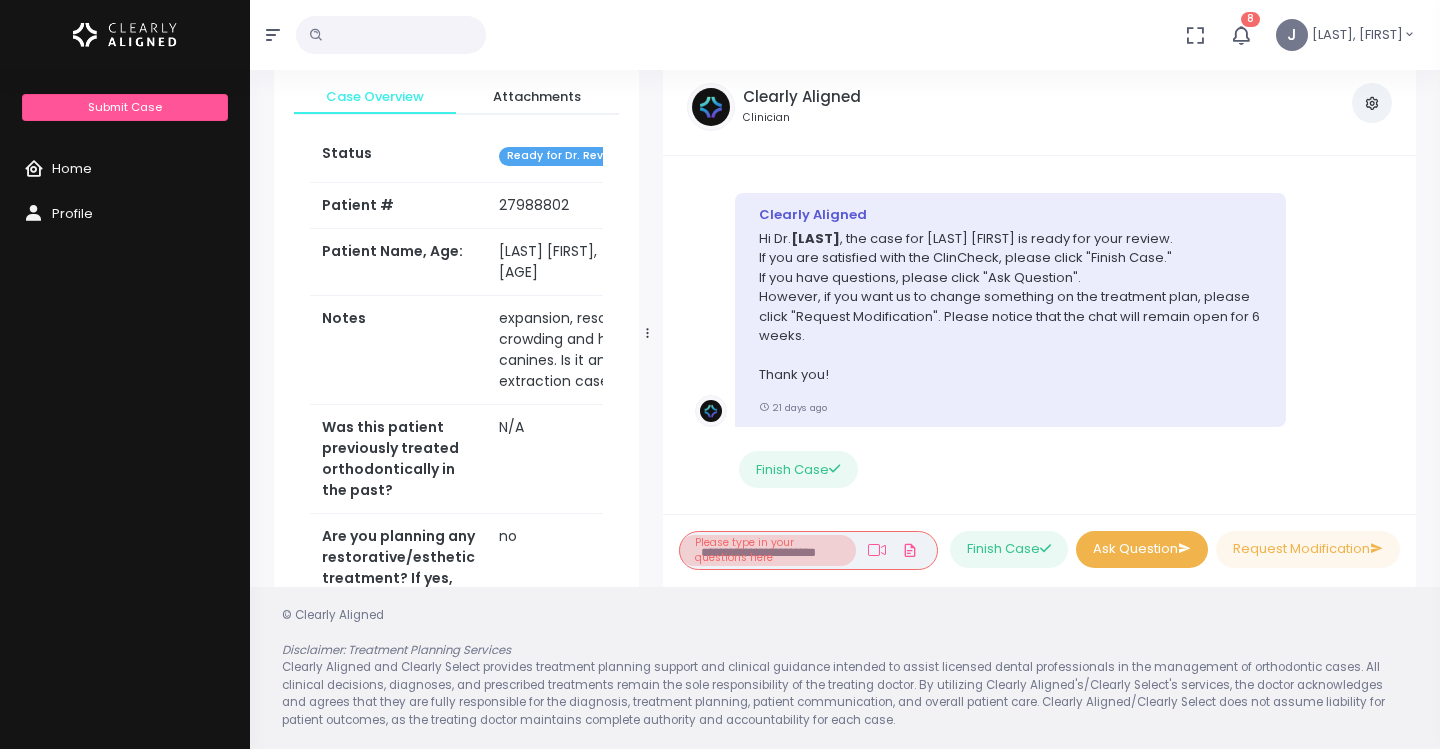 click at bounding box center [1184, 548] 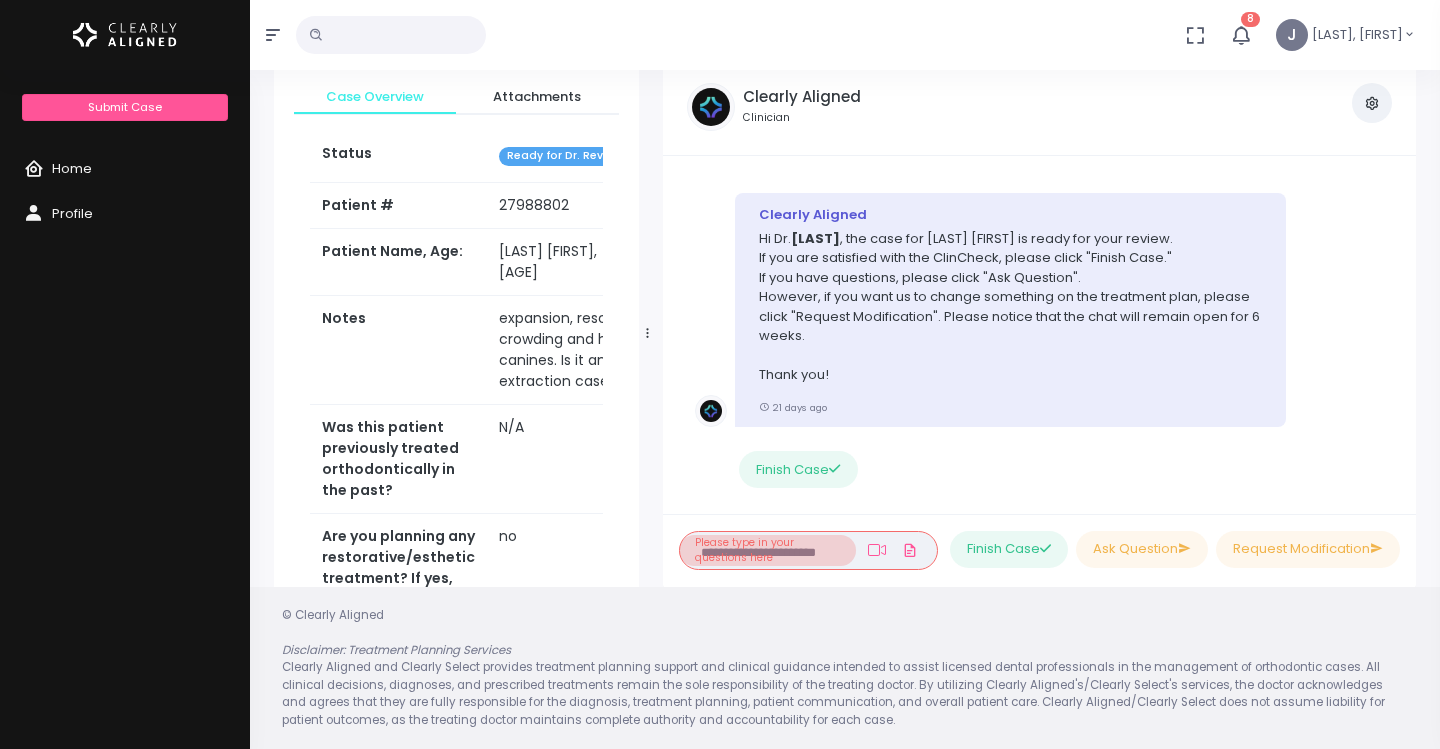 click on "Please type in your questions here" at bounding box center [767, 550] 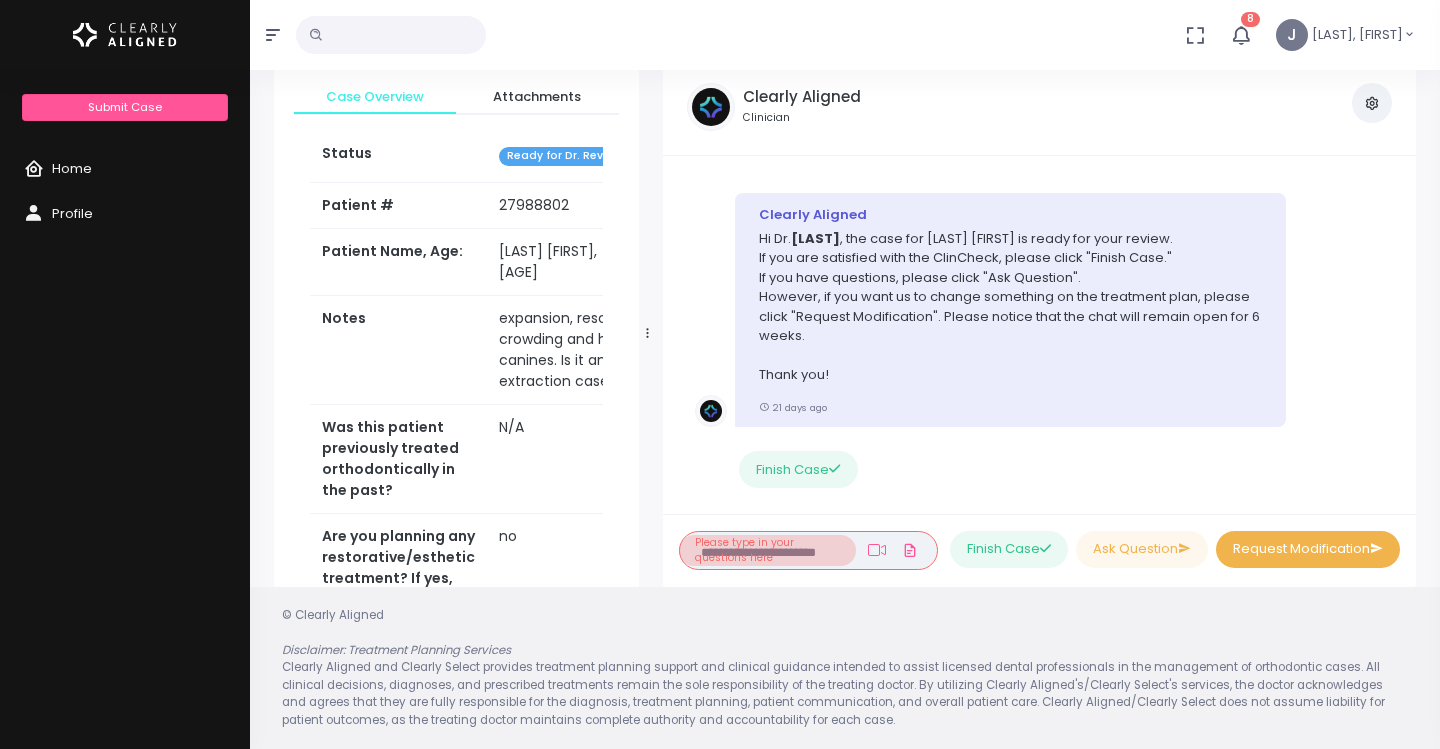 click on "Request Modification" at bounding box center [1308, 549] 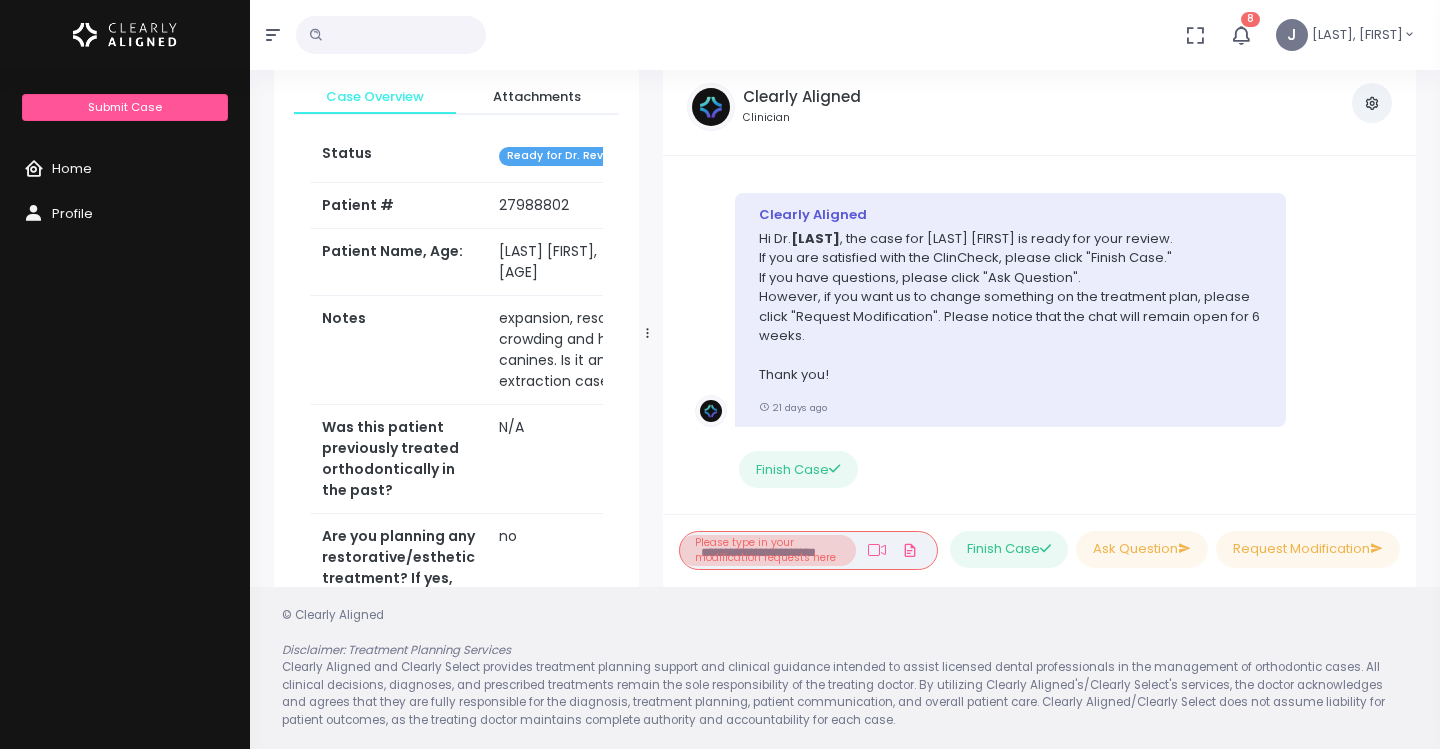 click on "Please type in your modification requests here" at bounding box center [767, 550] 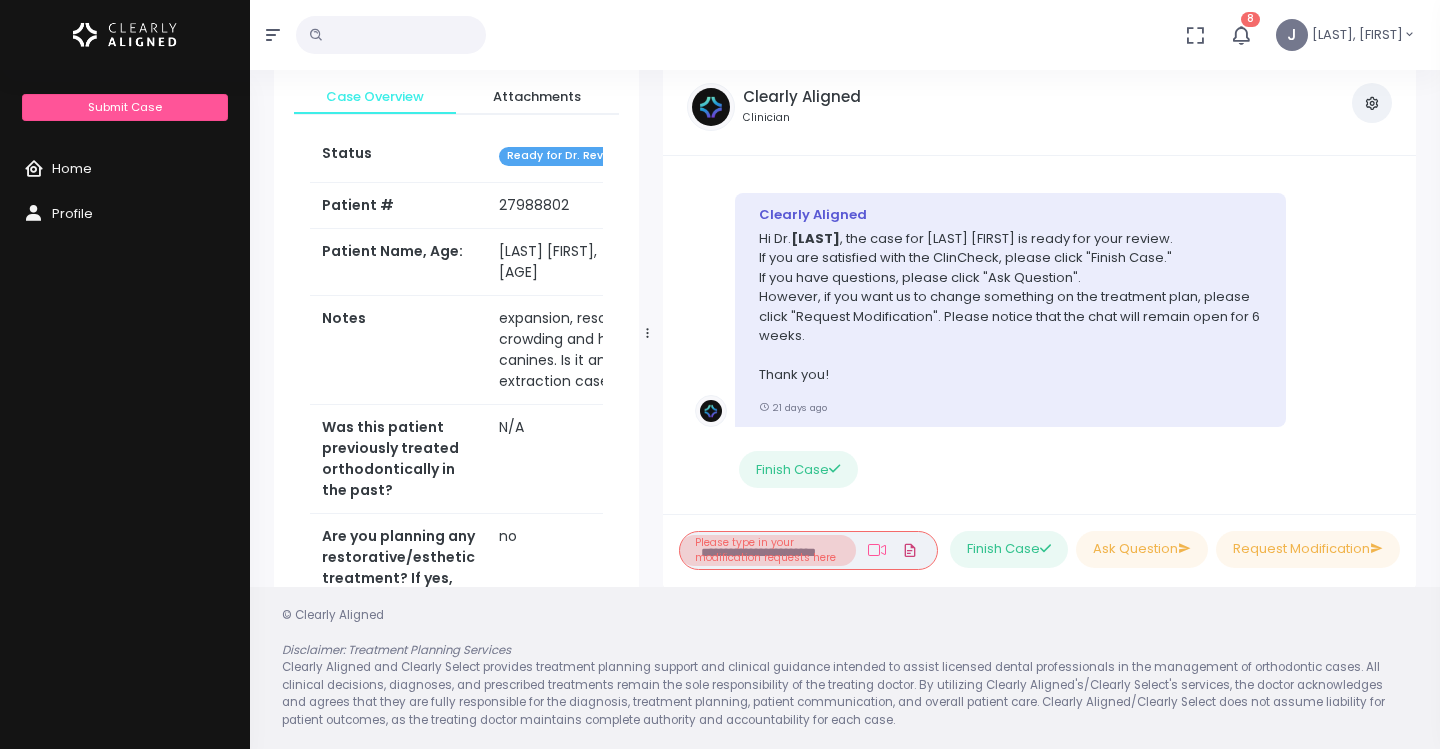 click at bounding box center [910, 550] 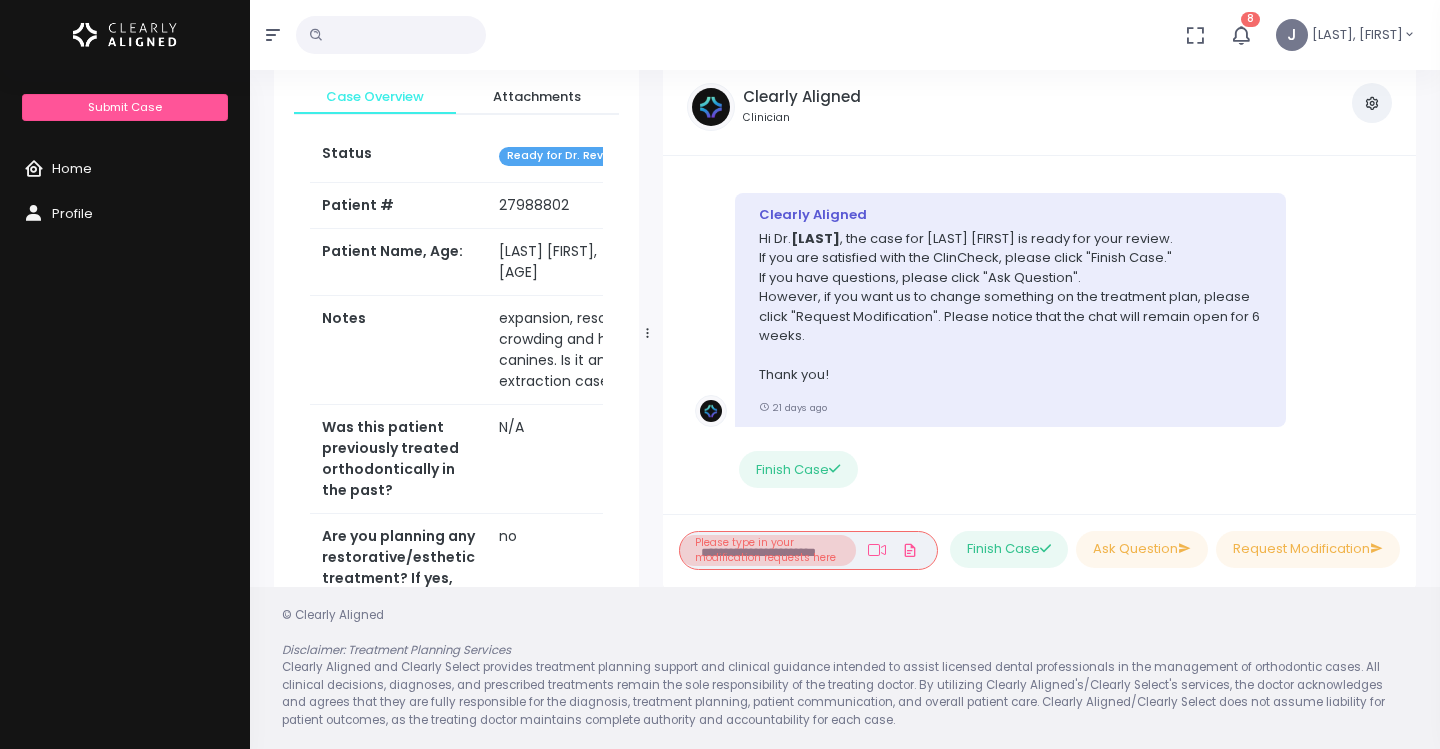 click on "Please type in your modification requests here" at bounding box center (767, 550) 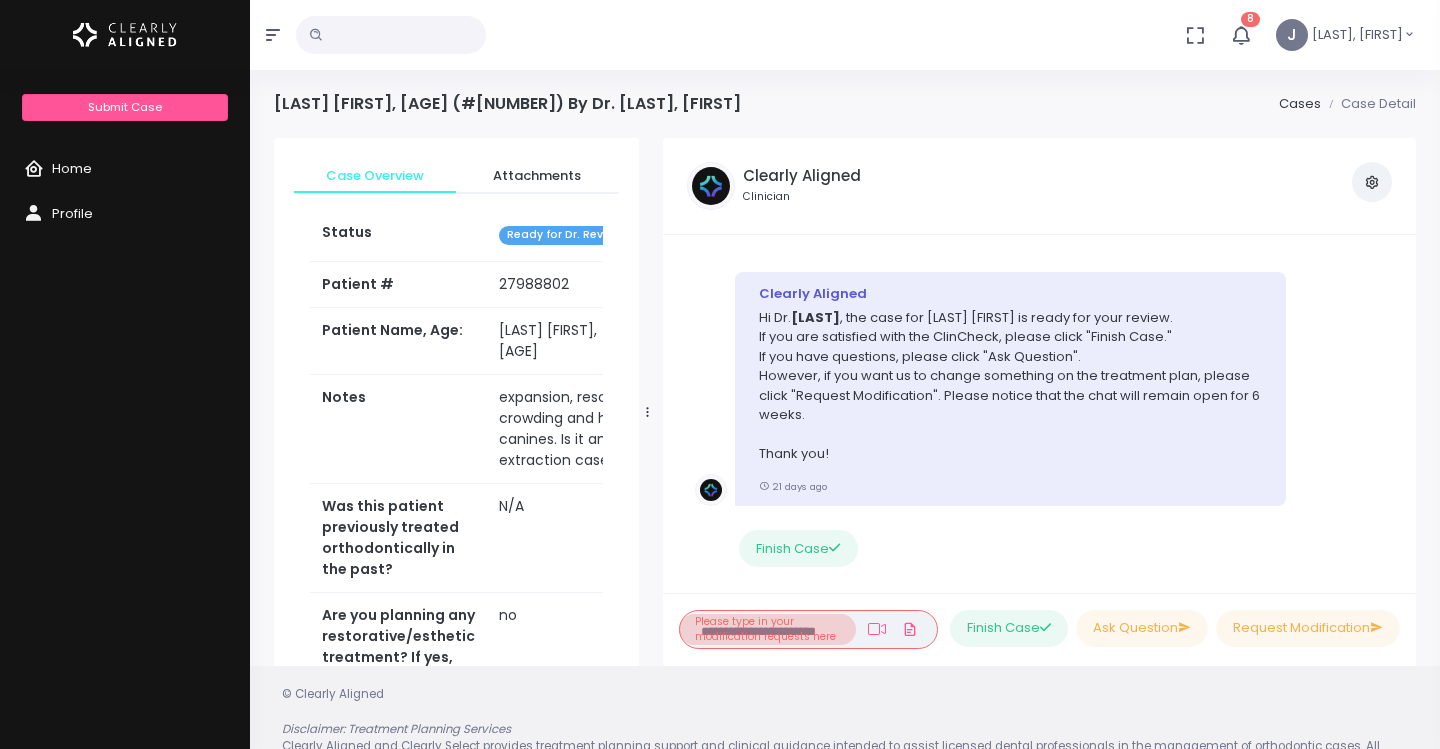 scroll, scrollTop: 0, scrollLeft: 0, axis: both 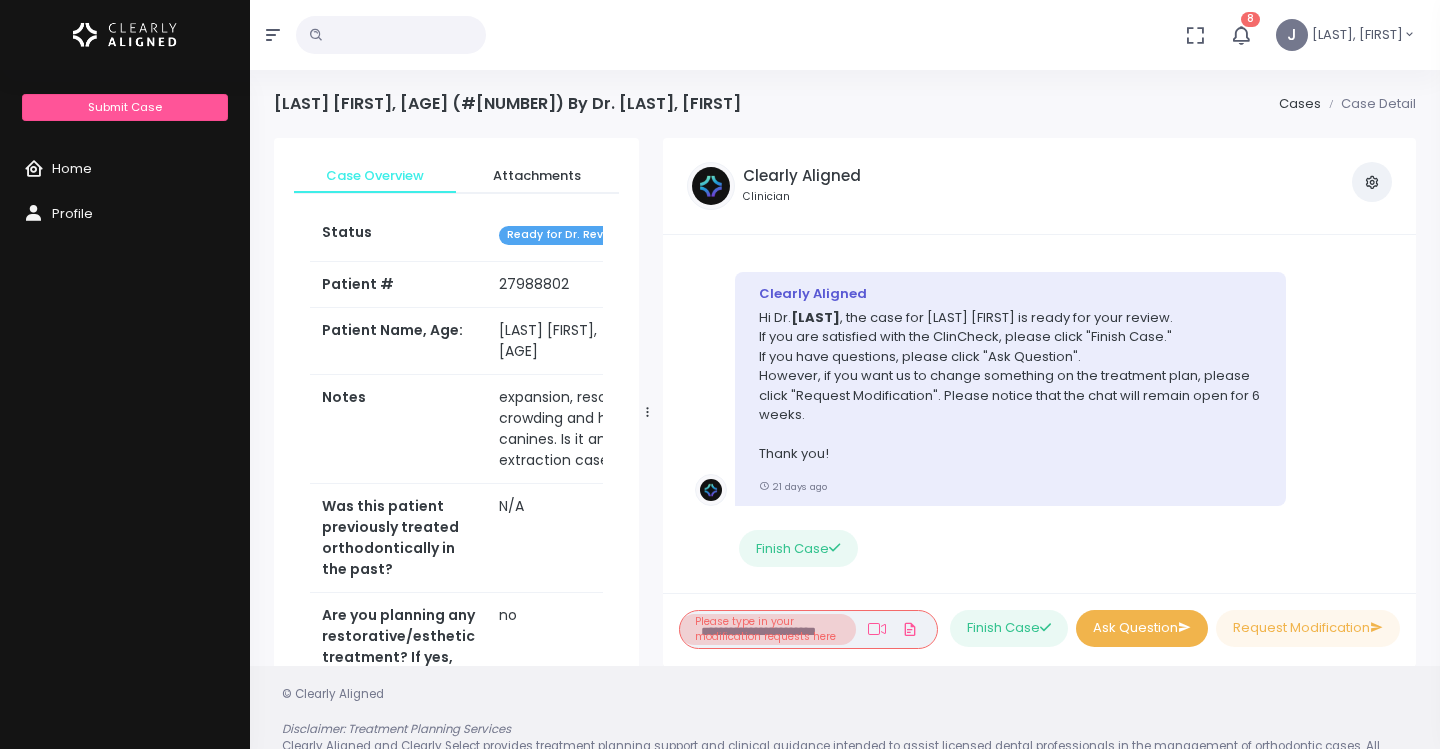 click on "Ask Question" at bounding box center (1142, 628) 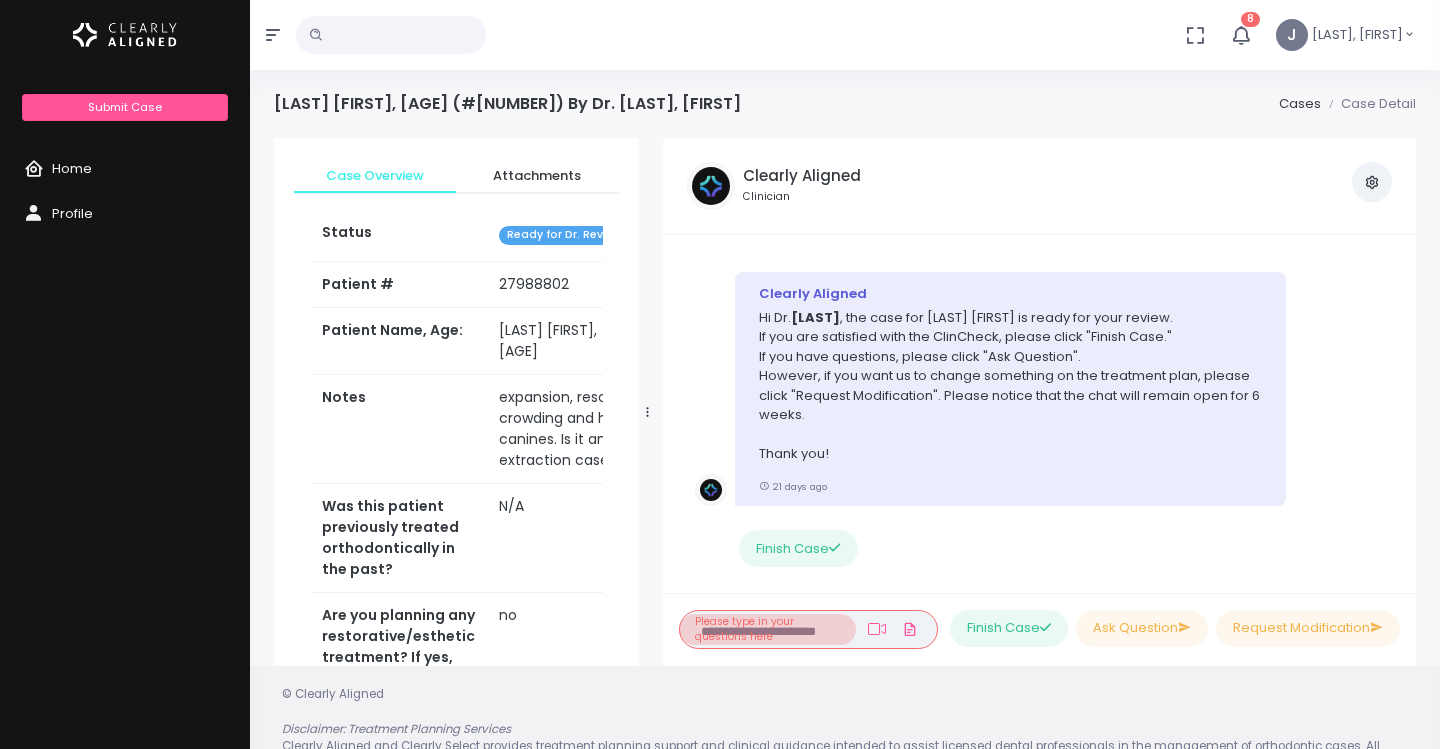 click on "Please type in your questions here" at bounding box center (767, 629) 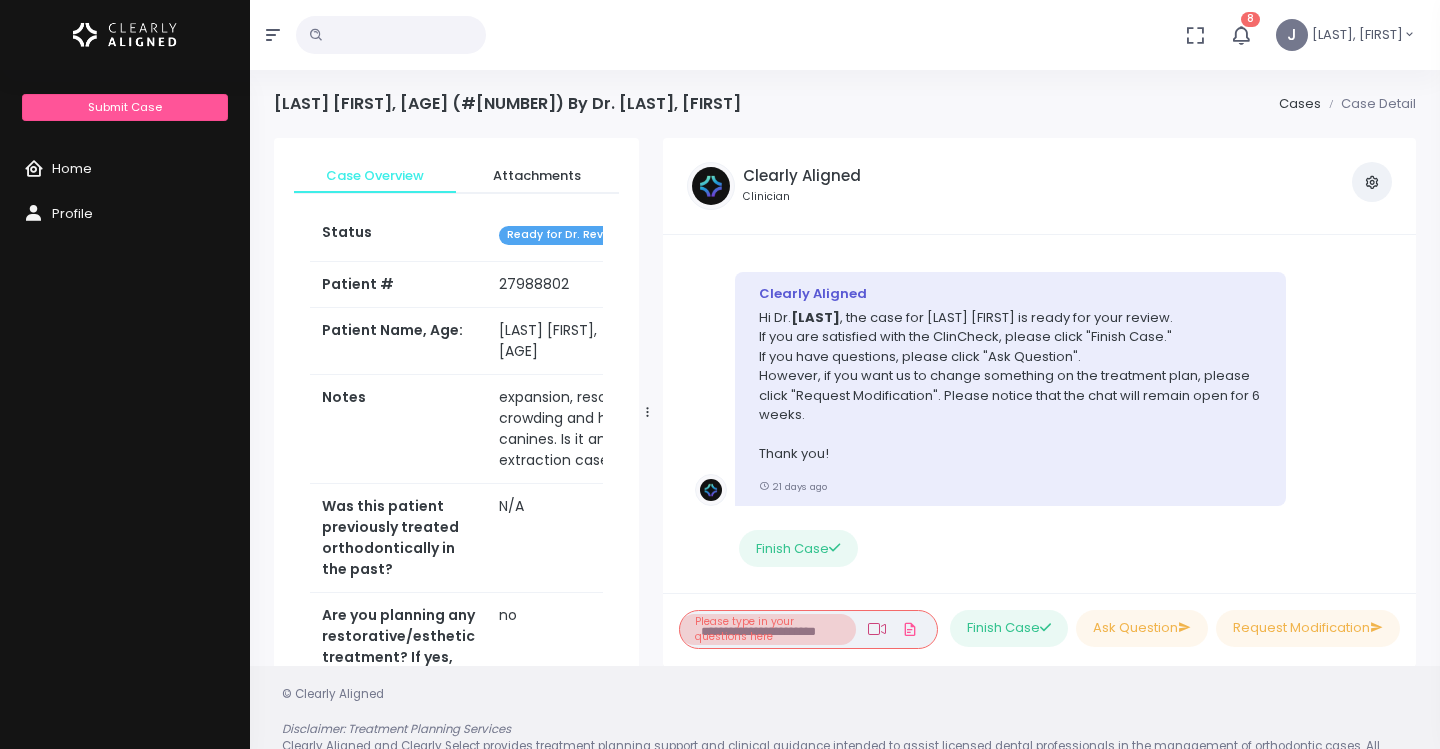 click 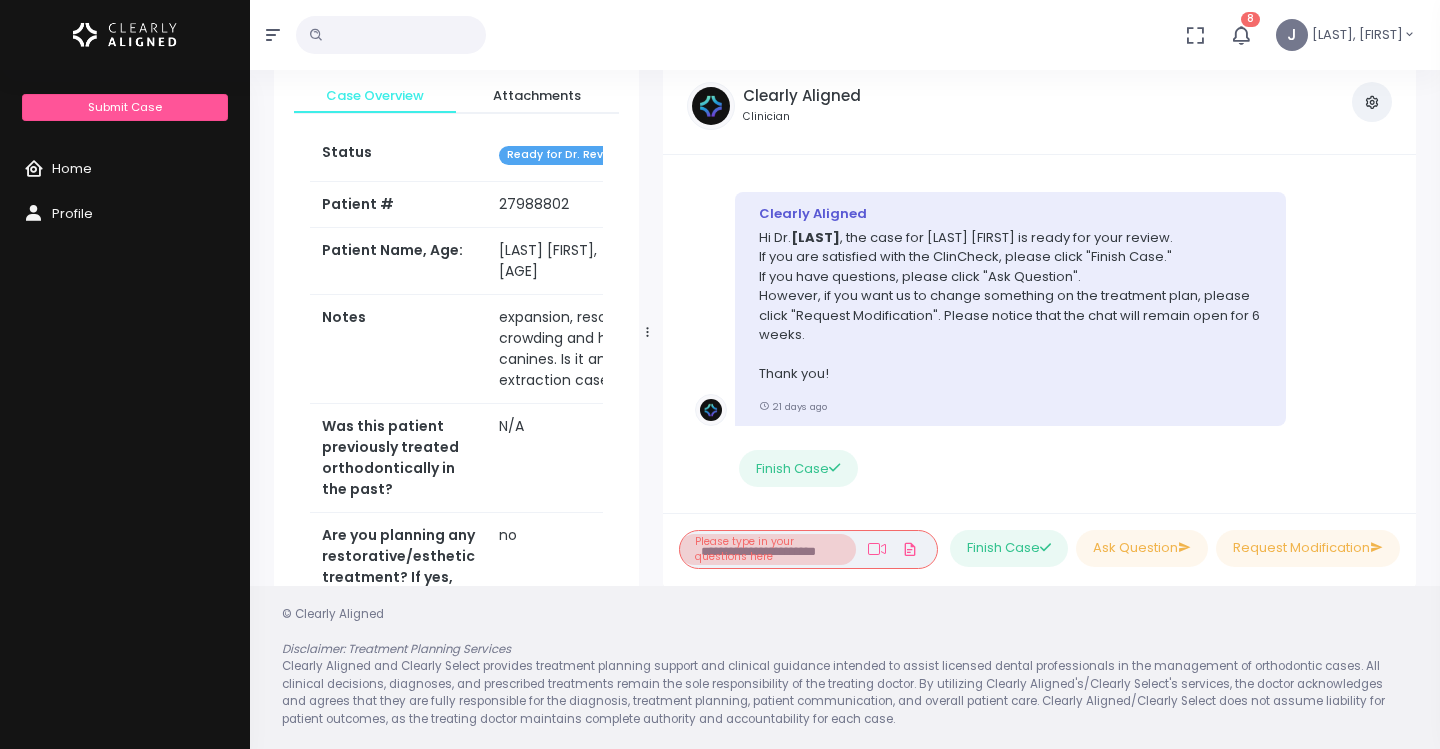 scroll, scrollTop: 79, scrollLeft: 0, axis: vertical 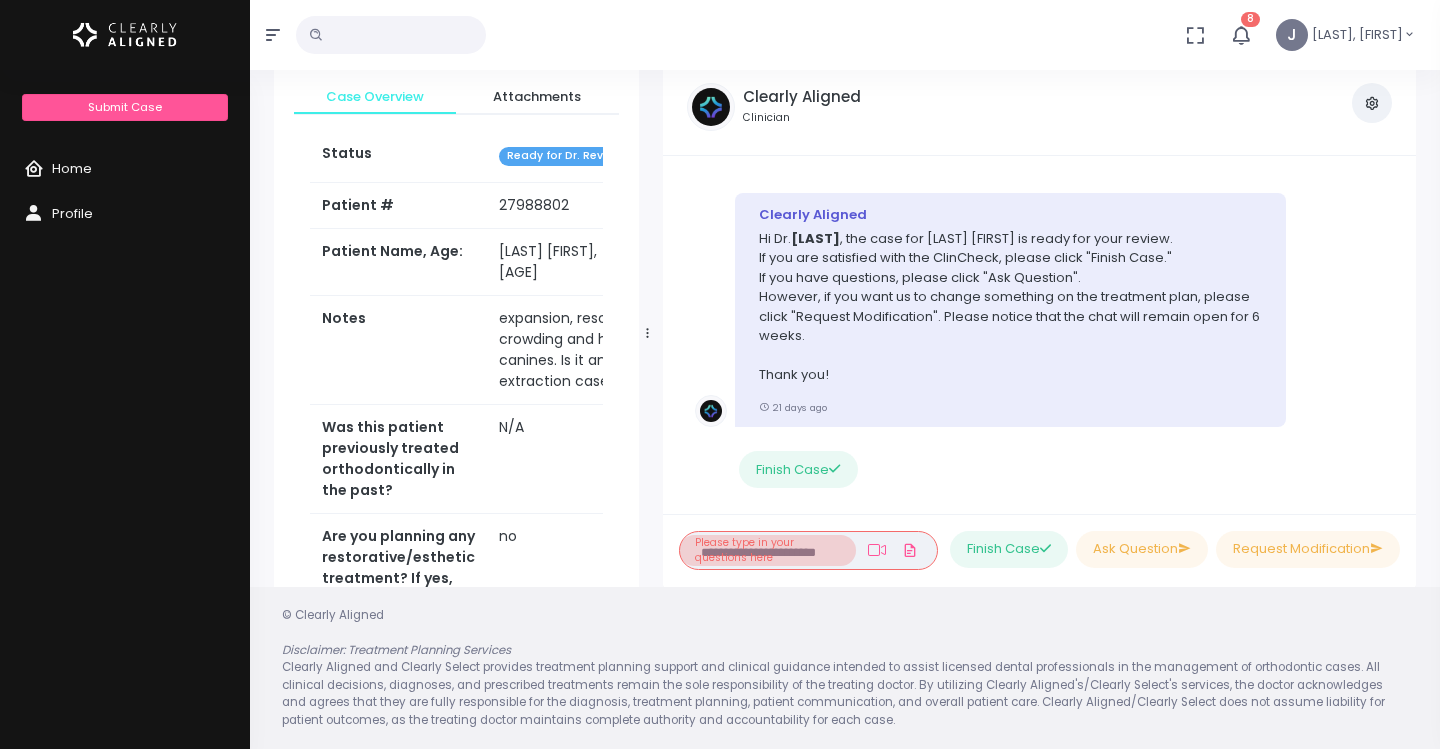 click on "Please type in your questions here" at bounding box center (767, 550) 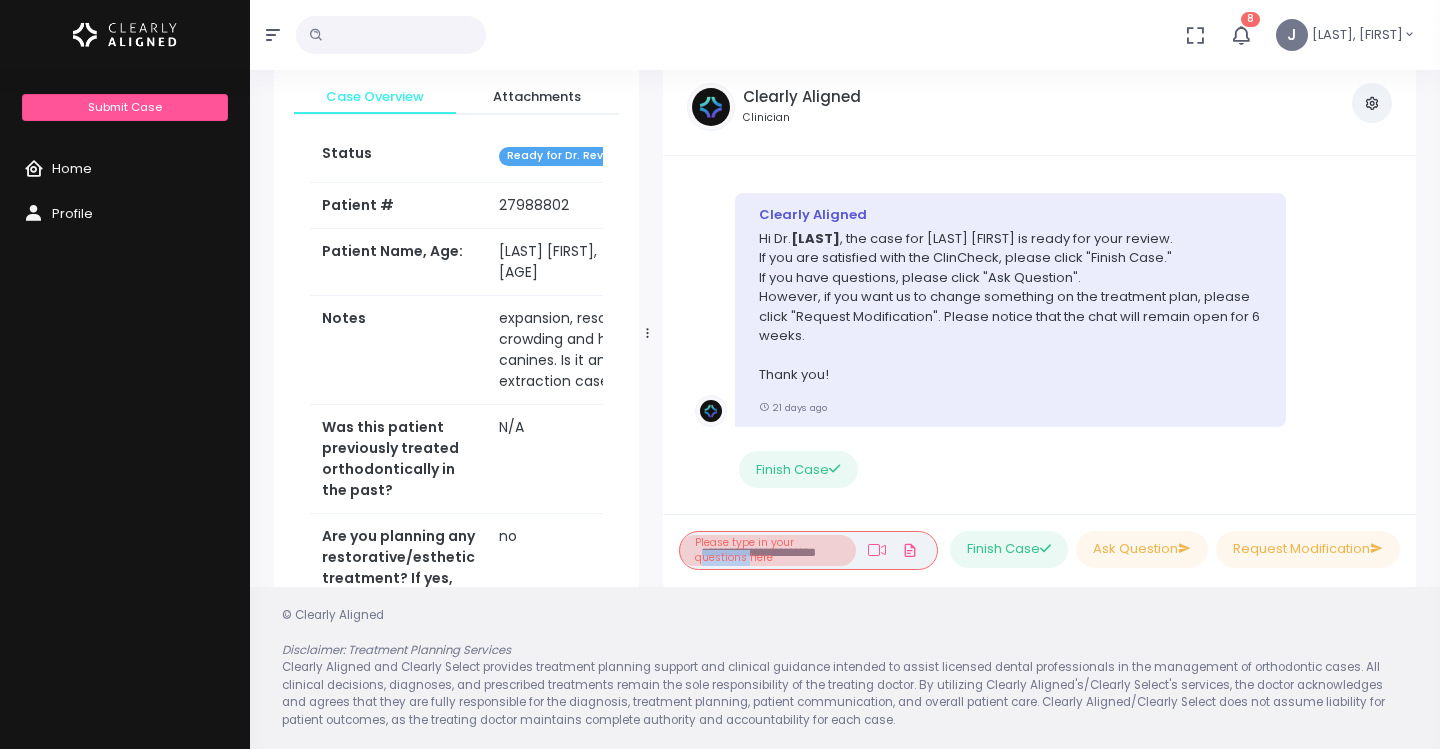 click on "Please type in your questions here" at bounding box center (767, 550) 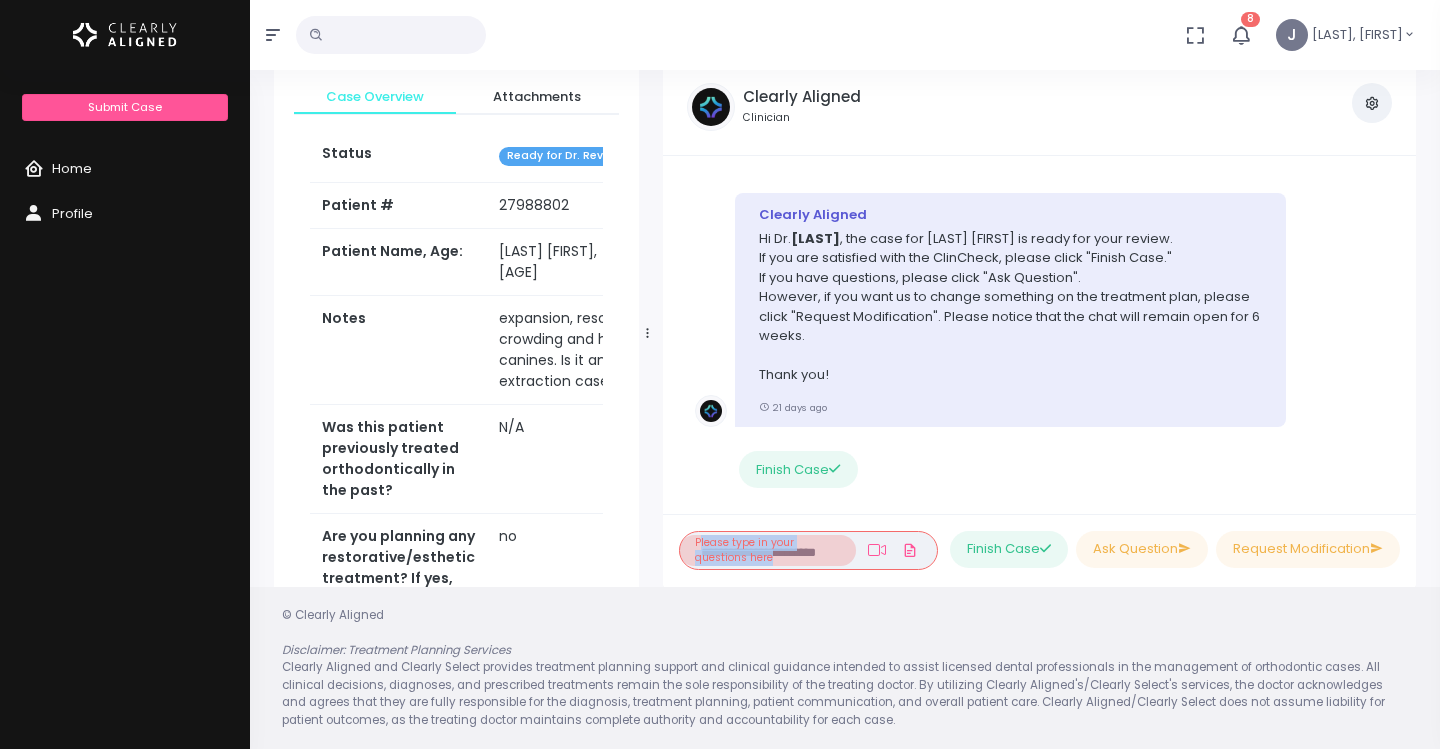 click on "Please type in your questions here" at bounding box center [767, 550] 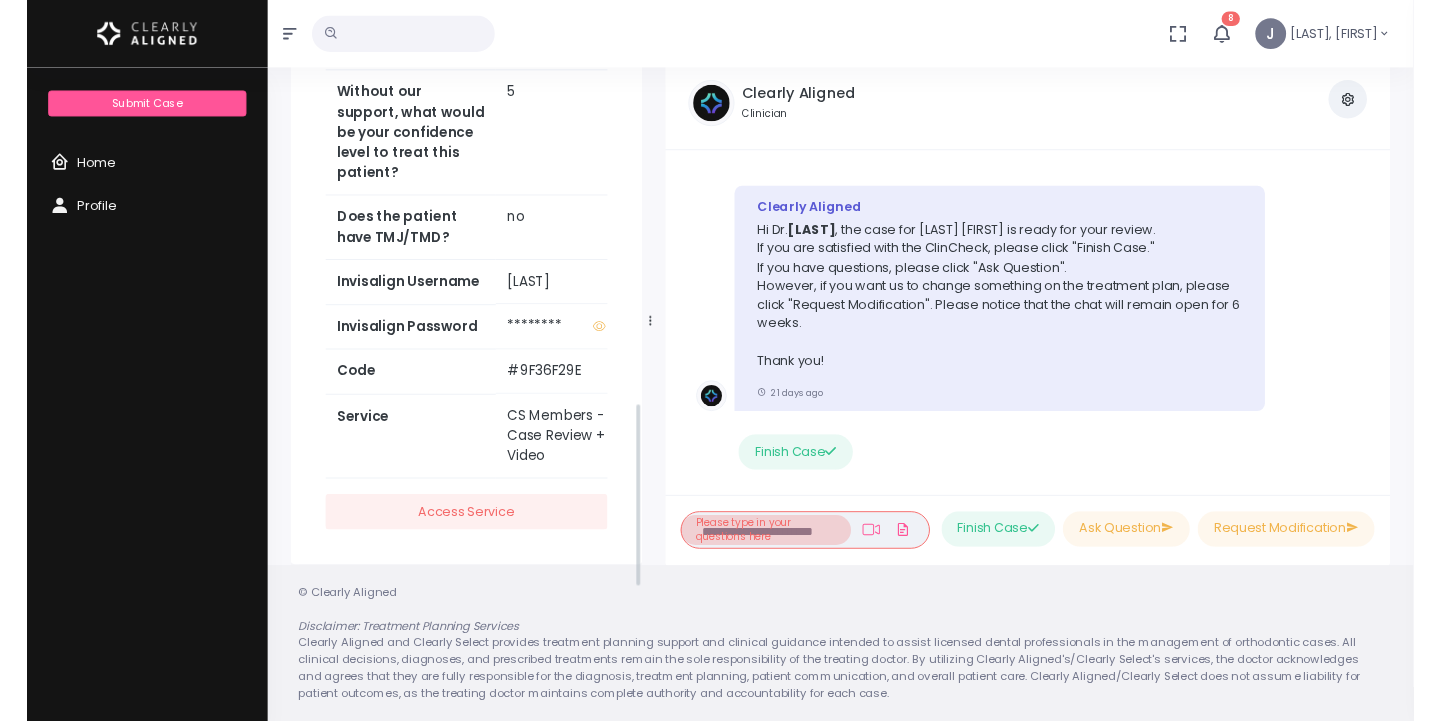 scroll, scrollTop: 1026, scrollLeft: 0, axis: vertical 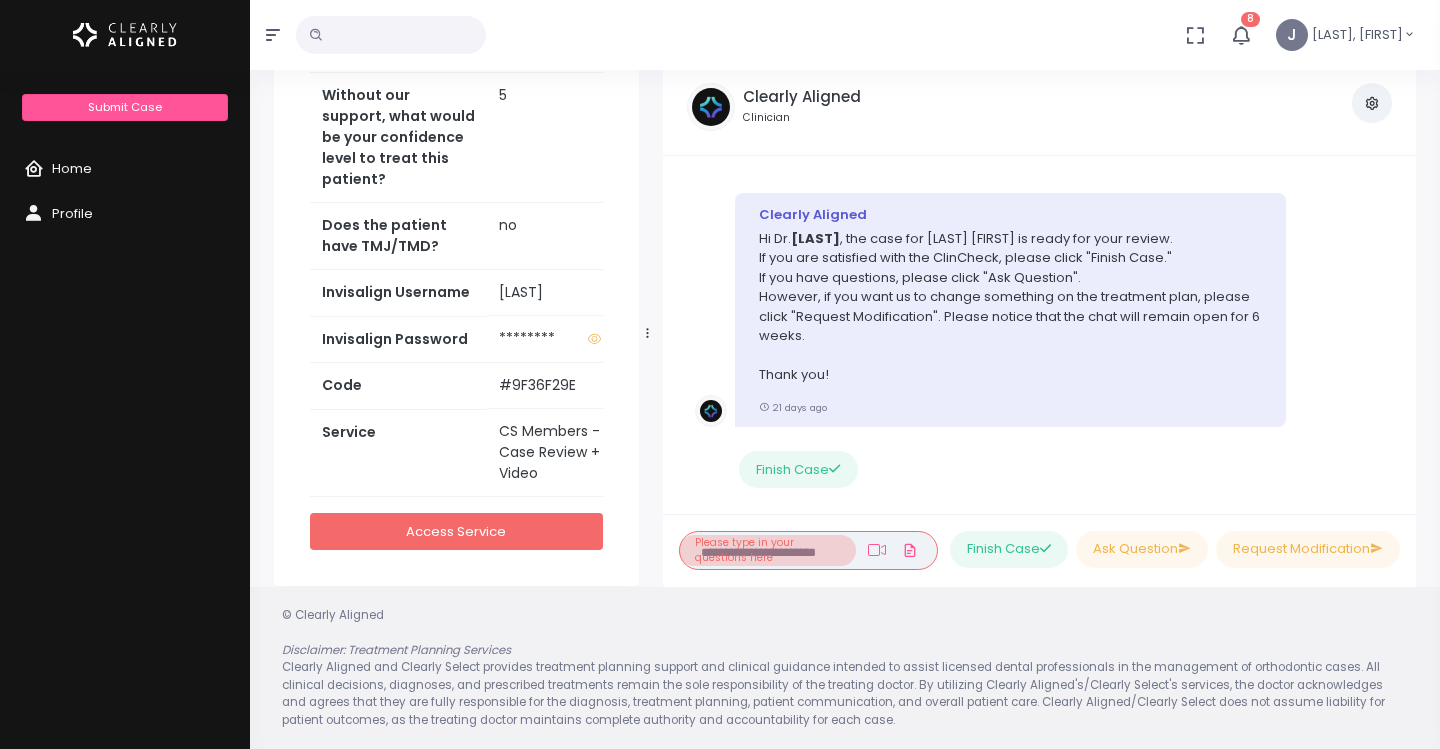 click on "Access Service" at bounding box center (456, 531) 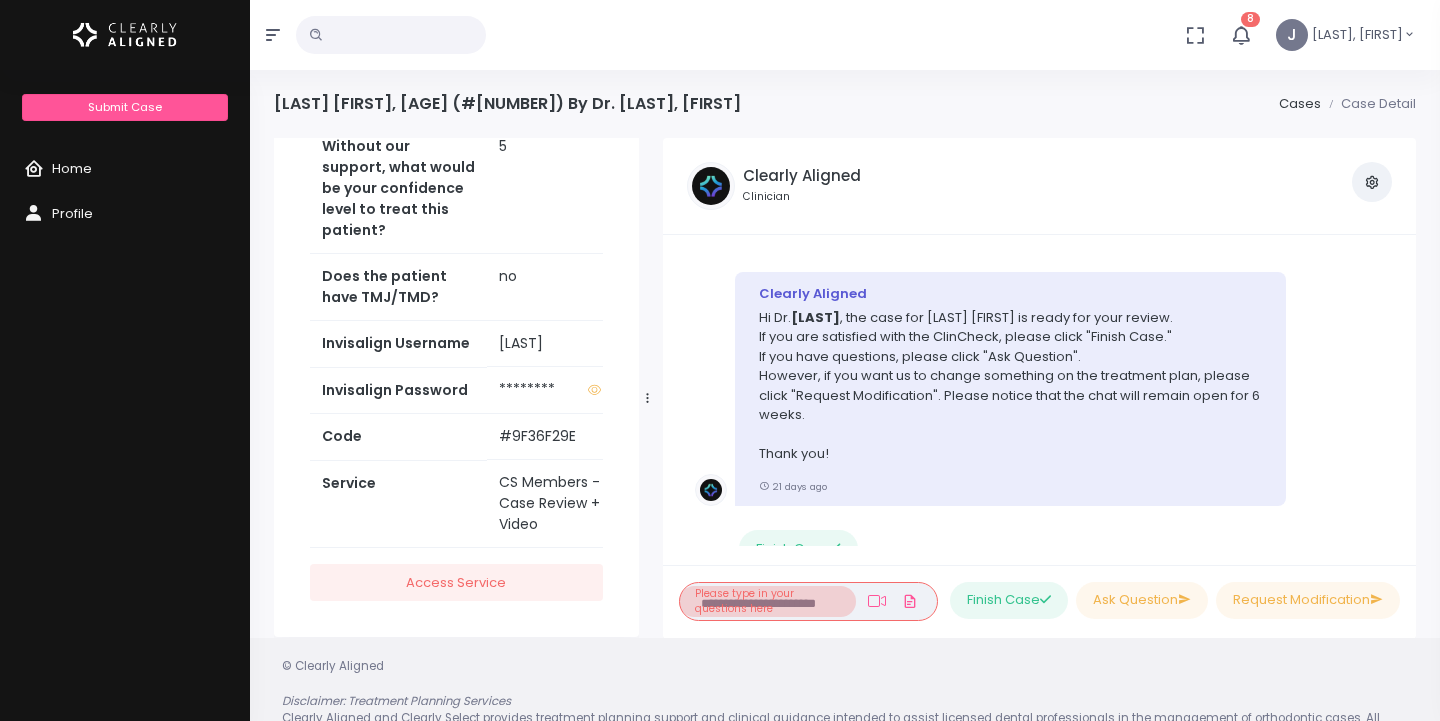 scroll, scrollTop: 0, scrollLeft: 0, axis: both 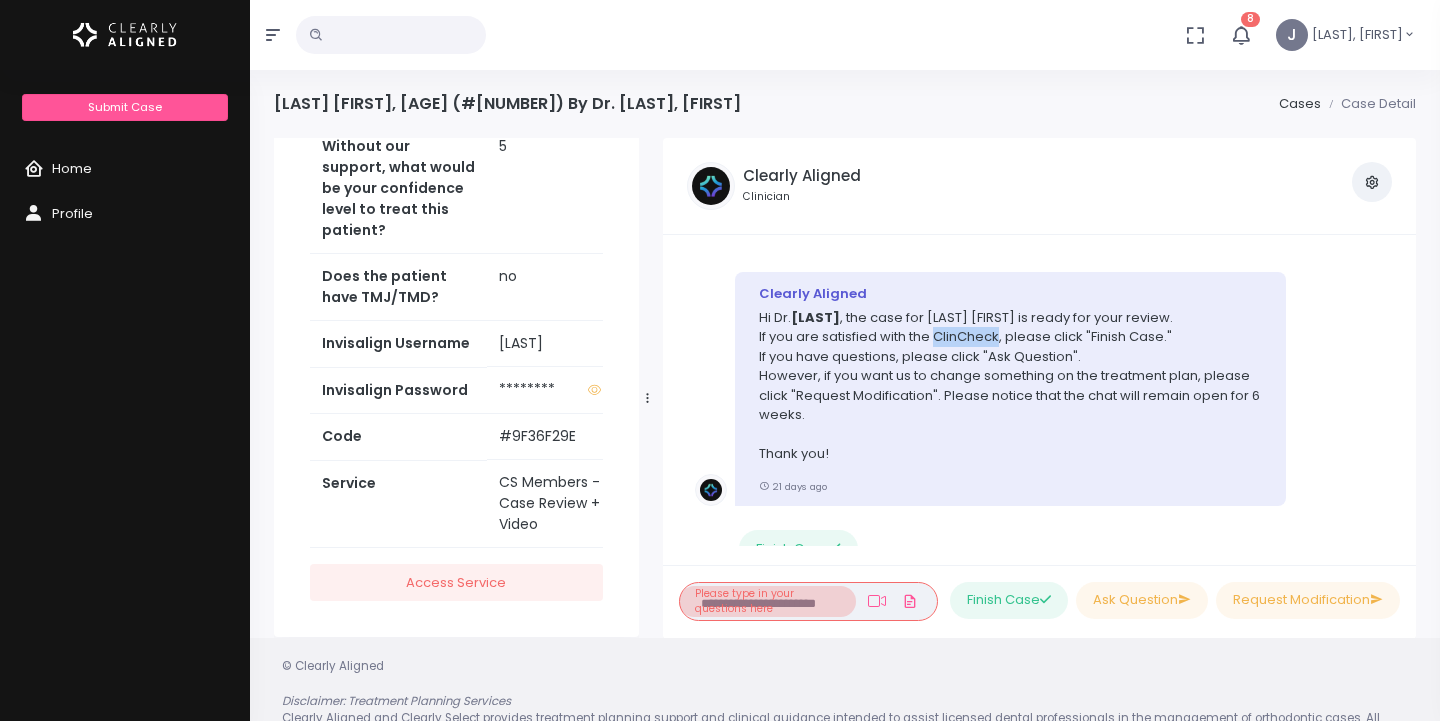click on "Hi Dr.  [LAST] , the case for [LAST] [FIRST] is ready for your review. If you are satisfied with the ClinCheck, please click "Finish Case."  If you have questions, please click "Ask Question".  However, if you want us to change something on the treatment plan, please click "Request Modification". Please notice that the chat will remain open for 6 weeks.  Thank you!" at bounding box center [1010, 386] 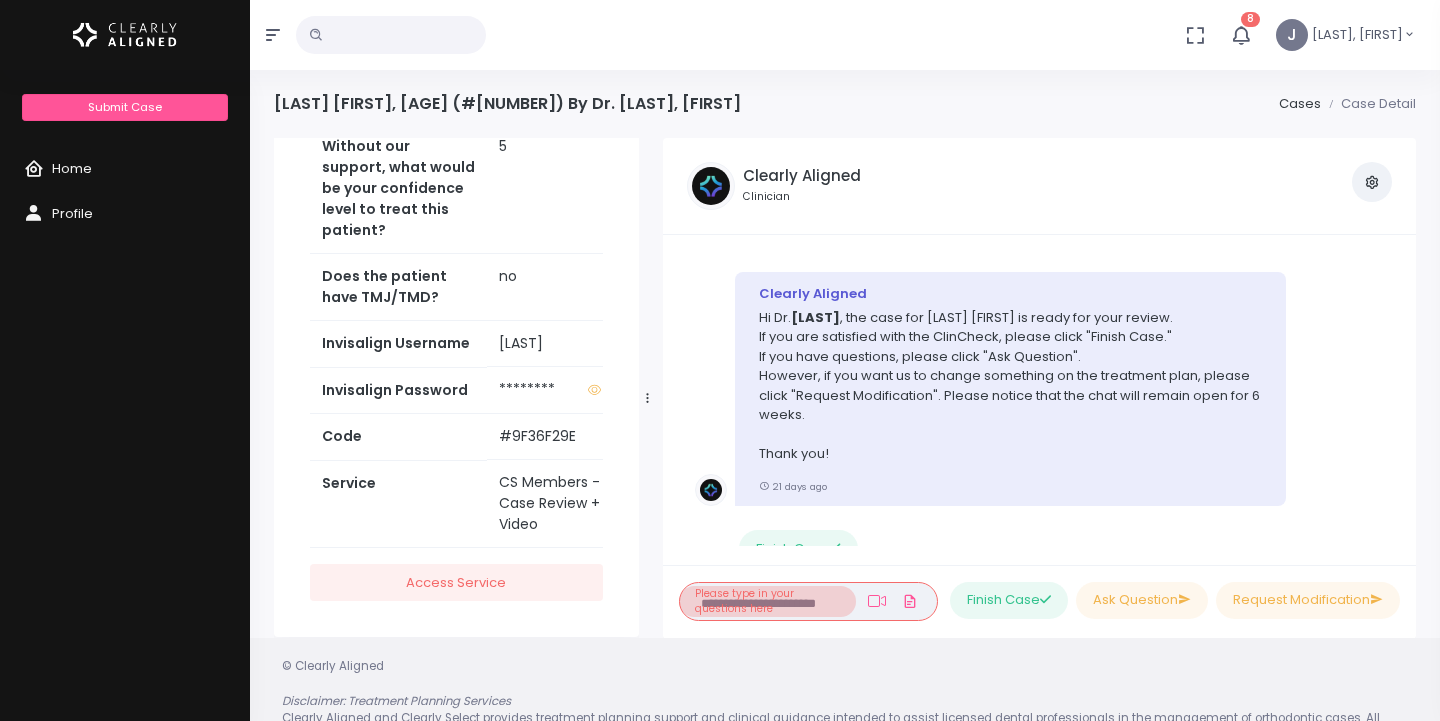 click on "Hi Dr.  [LAST] , the case for [LAST] [FIRST] is ready for your review. If you are satisfied with the ClinCheck, please click "Finish Case."  If you have questions, please click "Ask Question".  However, if you want us to change something on the treatment plan, please click "Request Modification". Please notice that the chat will remain open for 6 weeks.  Thank you!" at bounding box center (1010, 386) 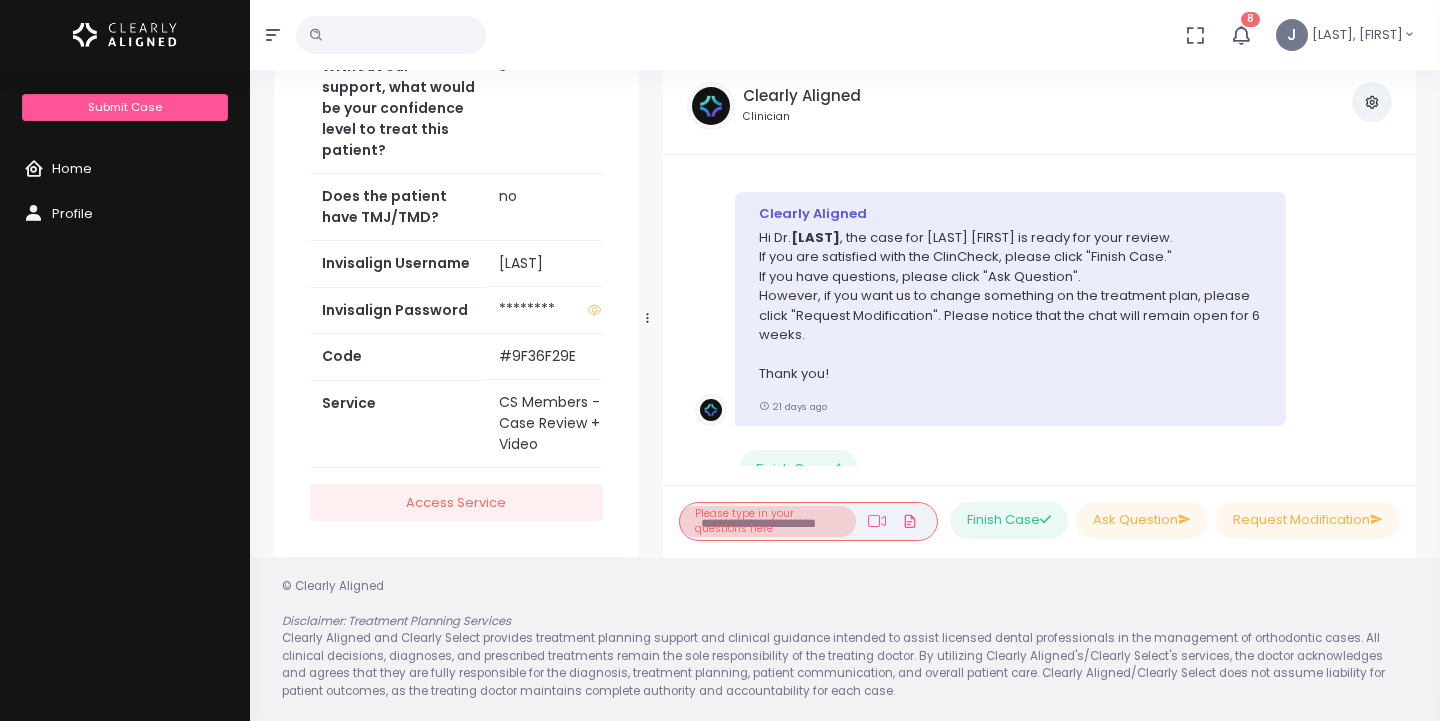 scroll, scrollTop: 79, scrollLeft: 0, axis: vertical 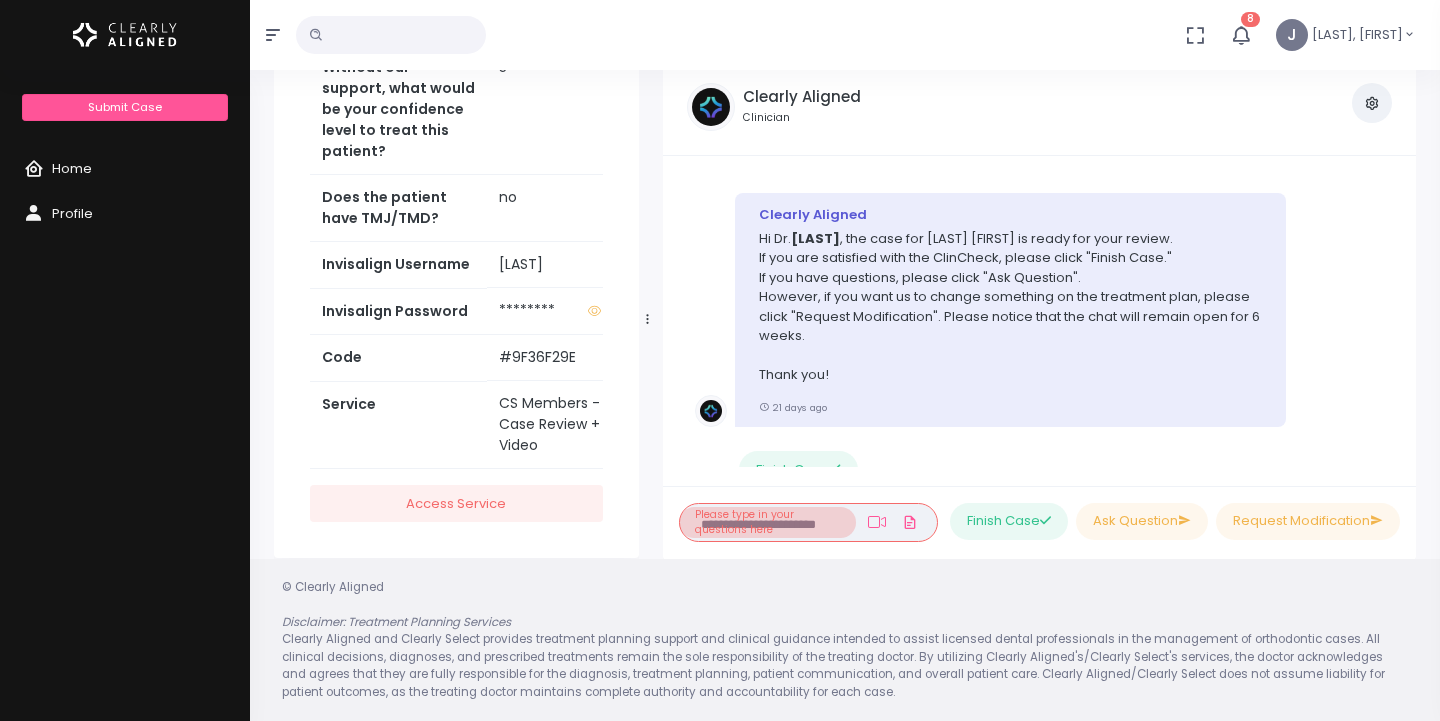 click on "Please type in your questions here" at bounding box center [767, 522] 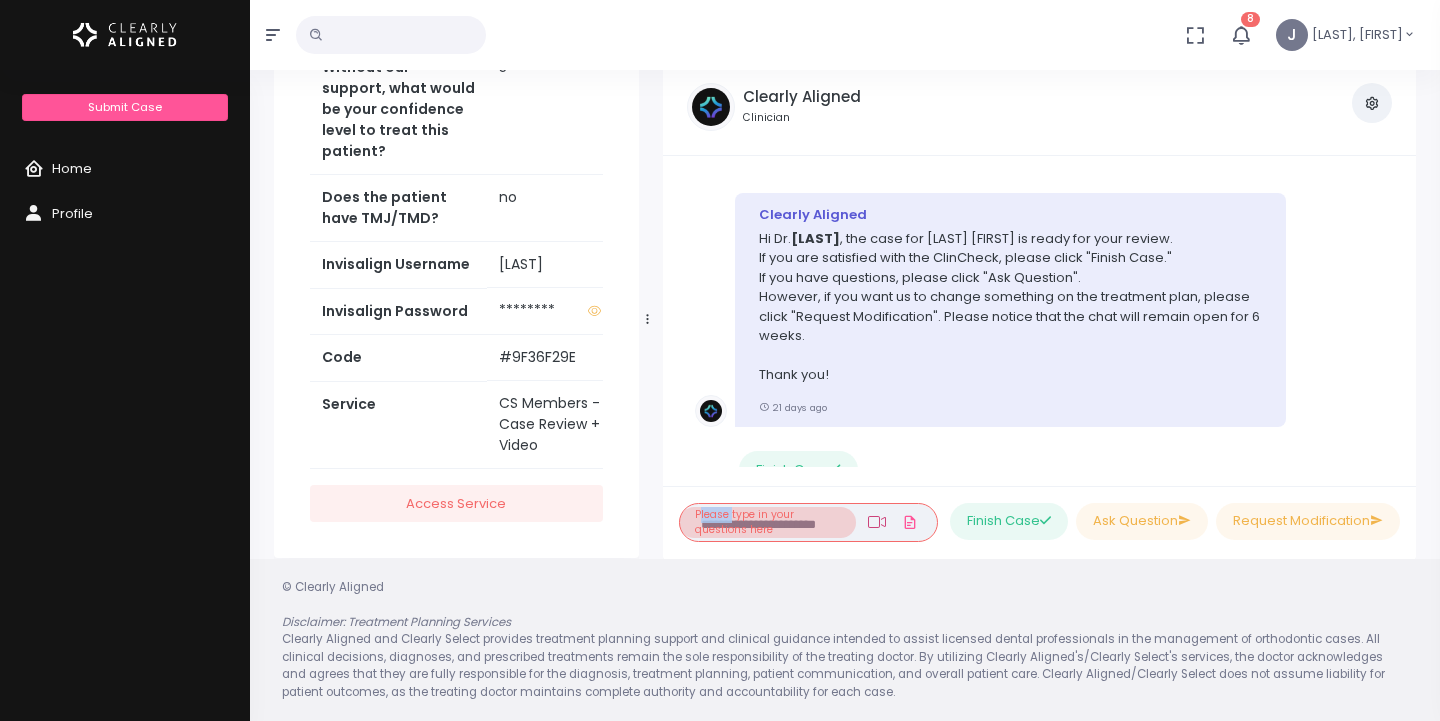 click 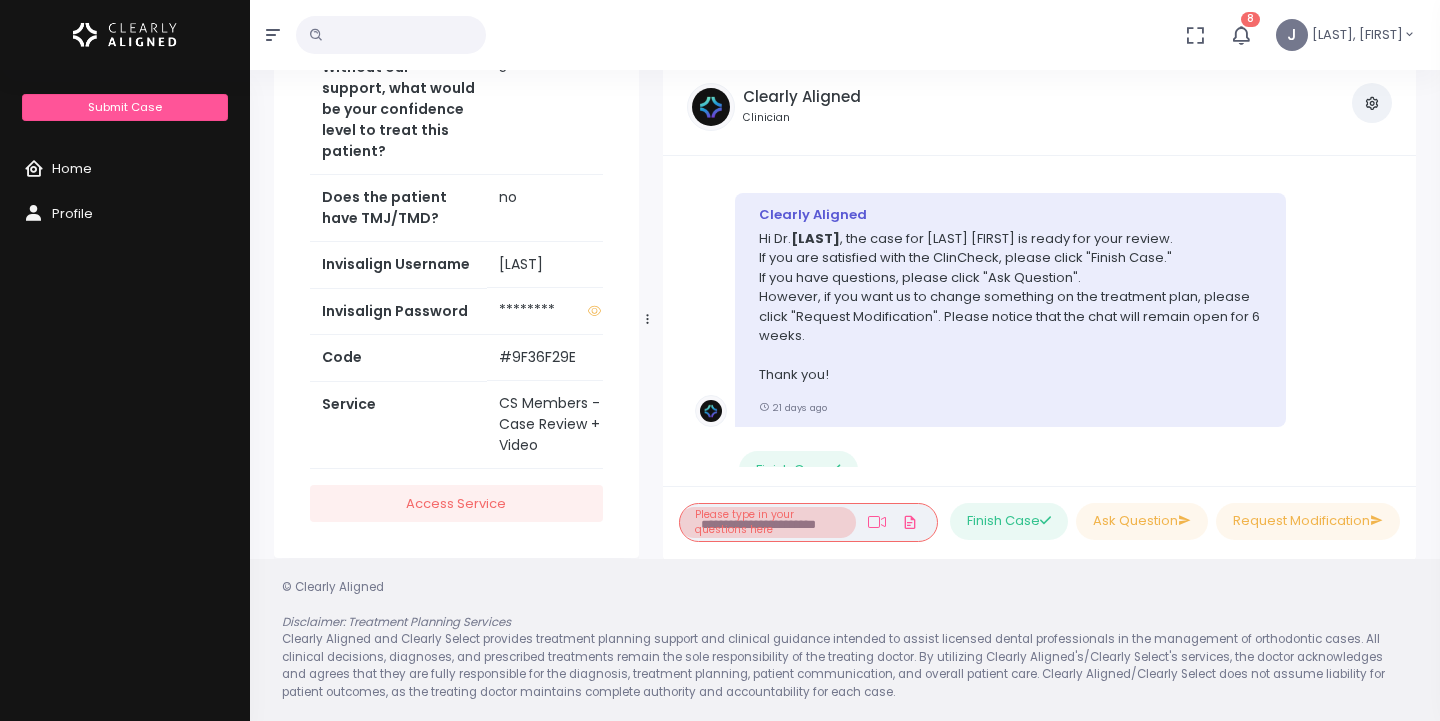 click on "Please type in your questions here" at bounding box center [767, 522] 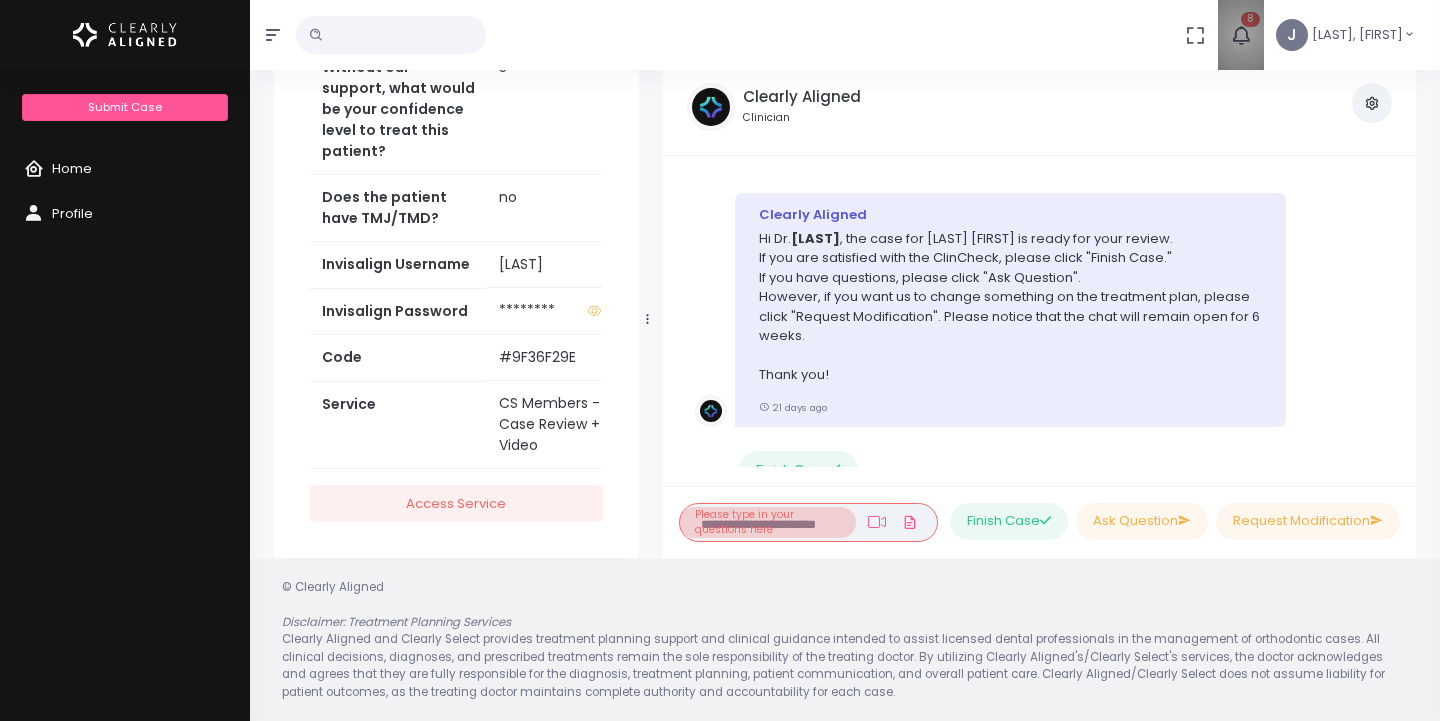 click at bounding box center [1241, 35] 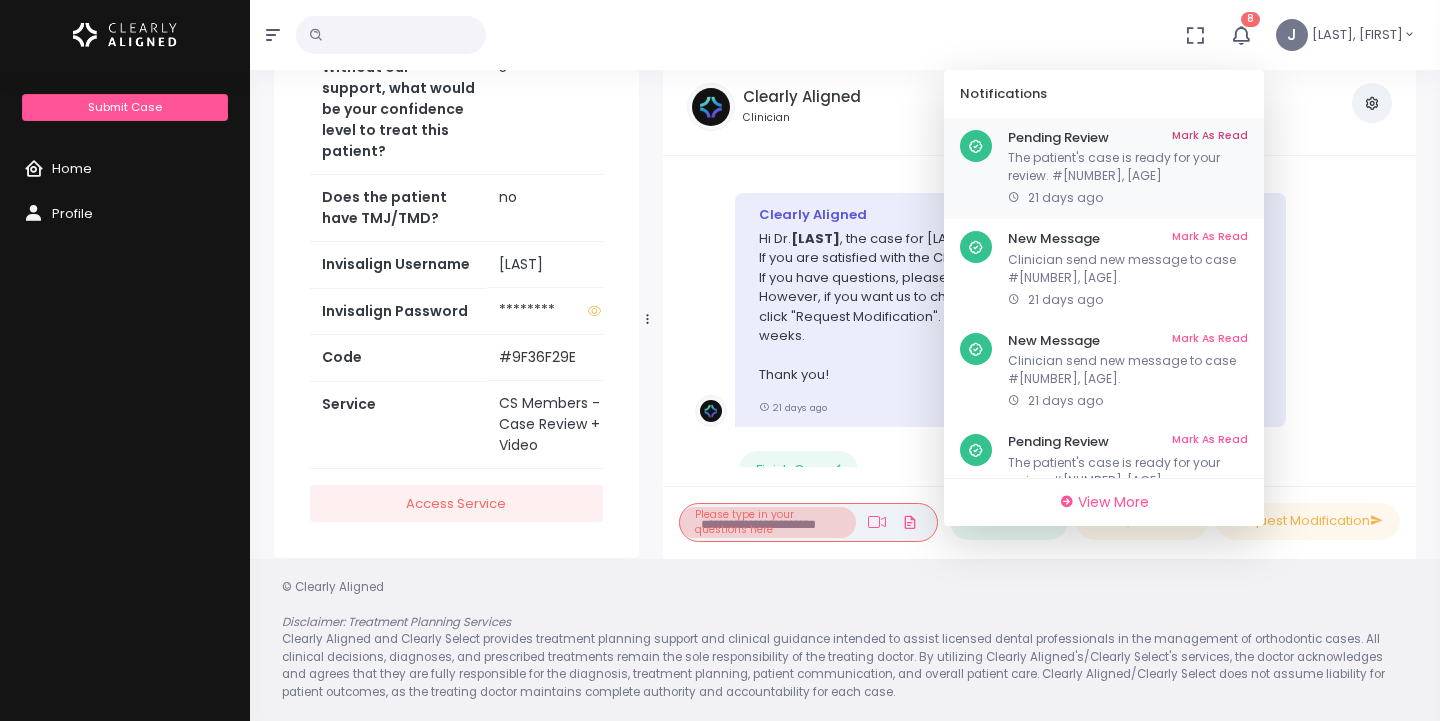 click on "The patient's case is ready for your review. #[NUMBER], [AGE]" at bounding box center [1128, 167] 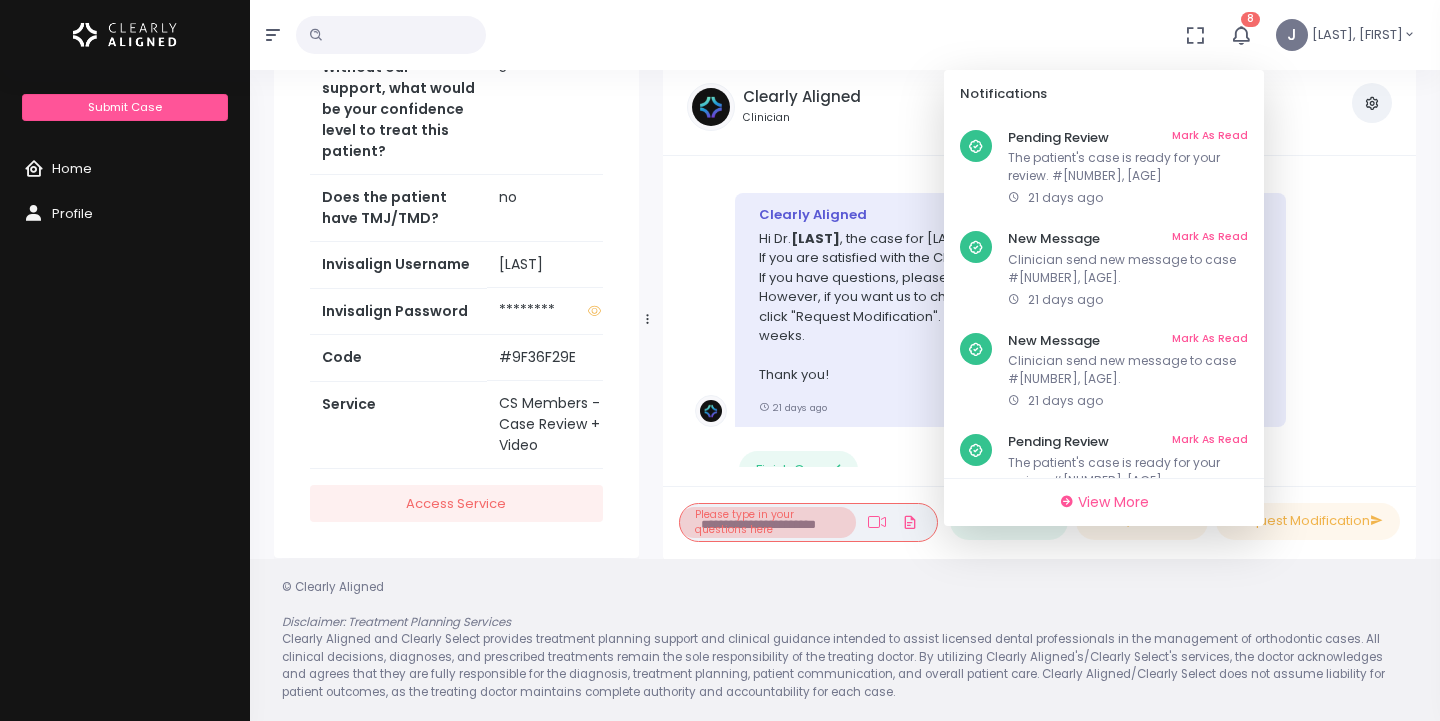 click on "Clearly Aligned Clinician  View Case   Attachments   View my Profile  Case Created Clearly Aligned Dear Dr.   We would like to inform you that we have successfully received your case. Our team is currently reviewing the details, and we will be providing a response as soon as possible. Our team will start the review within 24h to 48h.  [TIME] ago   Copy   Clearly Aligned  https://www.loom.com/share/524efd9094f344ddb6a23b0008528c4c?sid=bb4309fd-3975-4b71-aa32-30d9671da2ee  [TIME] ago  Case Reviewed Clearly Aligned Hi Dr.  [LAST] , the case for [LAST] [FIRST] is ready for your review. If you are satisfied with the ClinCheck, please click "Finish Case."  If you have questions, please click "Ask Question".  However, if you want us to change something on the treatment plan, please click "Request Modification". Please notice that the chat will remain open for 6 weeks.  Thank you!  [TIME] ago  Case Reviewed Clearly Aligned Hi Dr.  [LAST] , the case for [LAST] [FIRST] is ready for your review. Thank you!" at bounding box center [1039, 309] 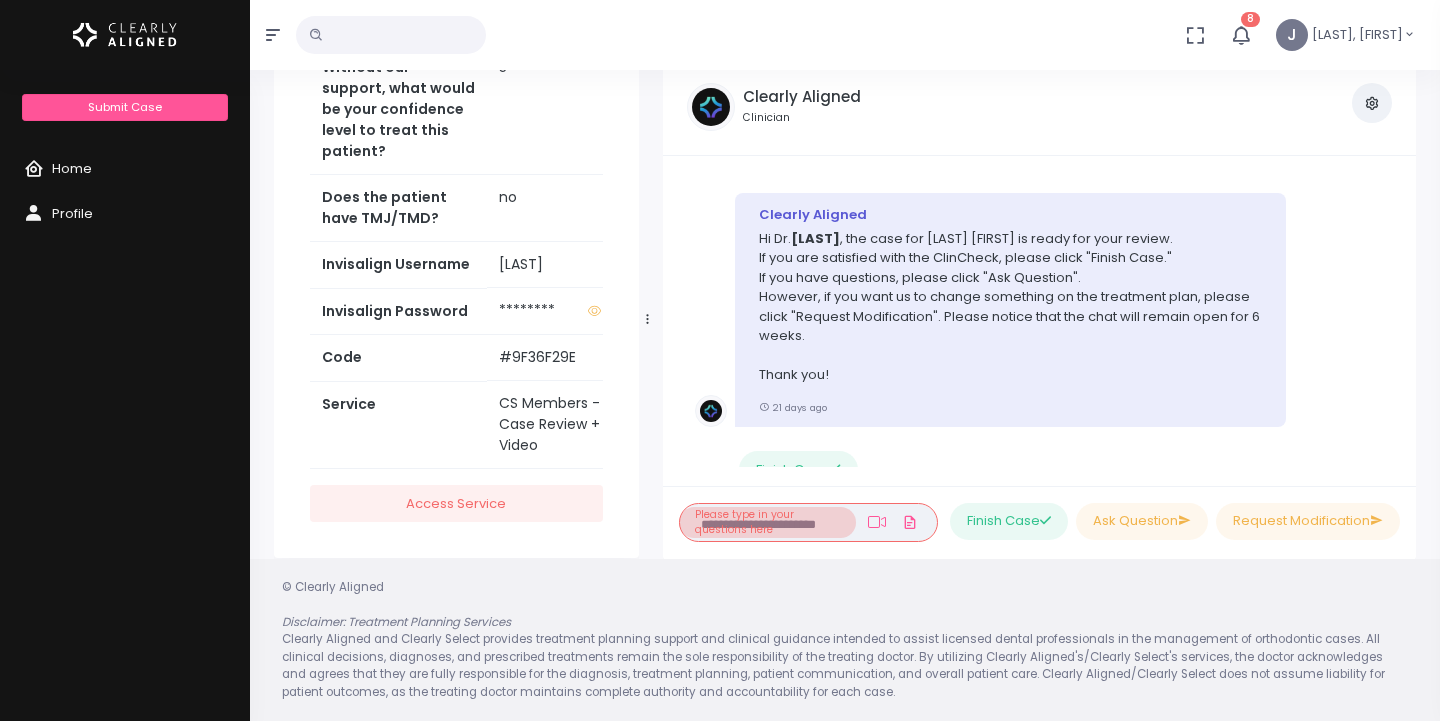 click on "Please type in your questions here" at bounding box center (767, 522) 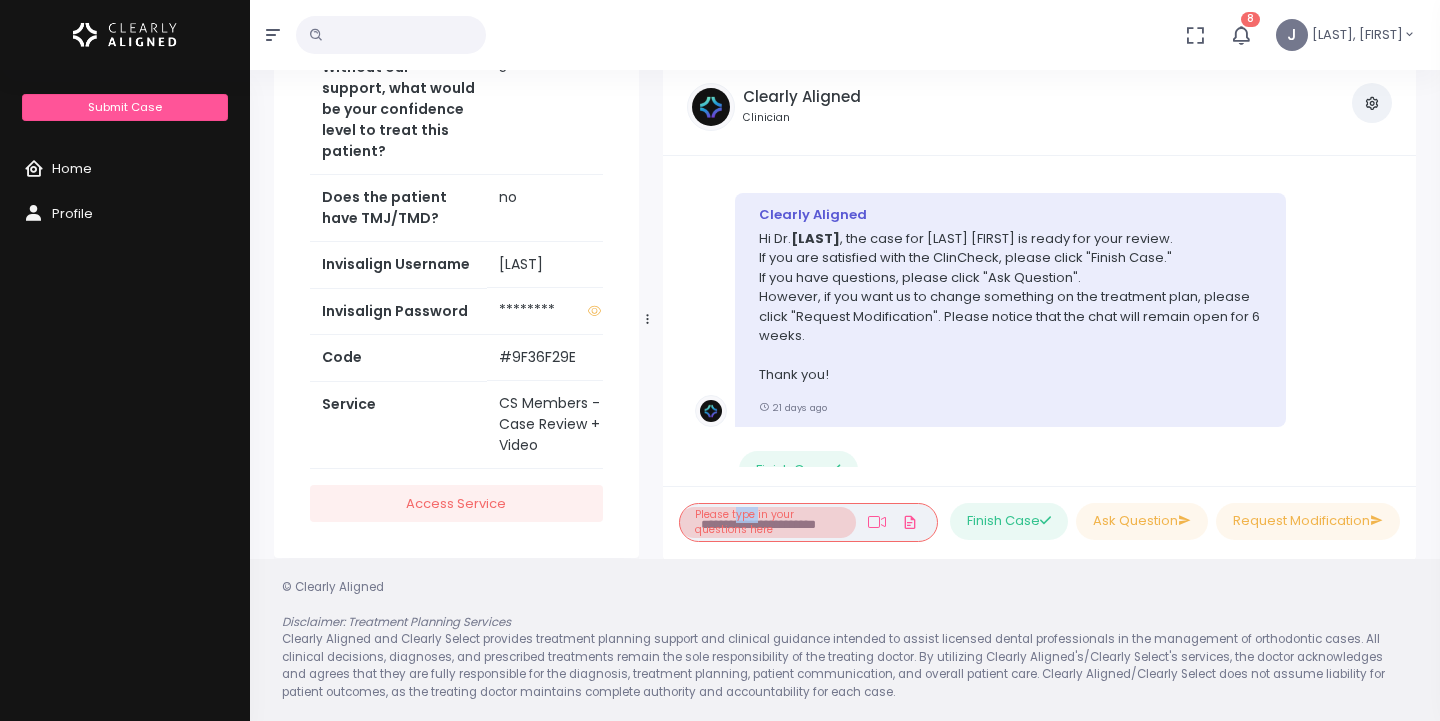 click on "Please type in your questions here" at bounding box center [767, 522] 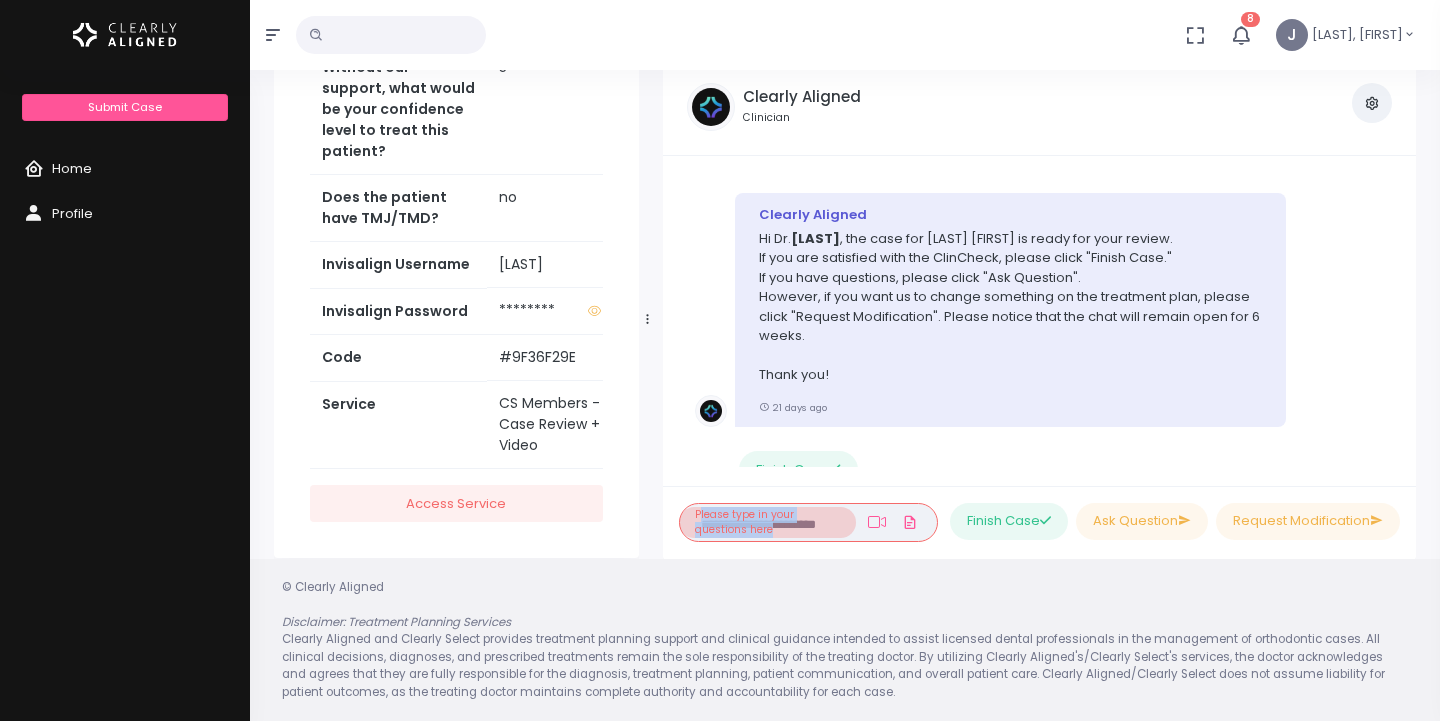 click on "Please type in your questions here" at bounding box center (767, 522) 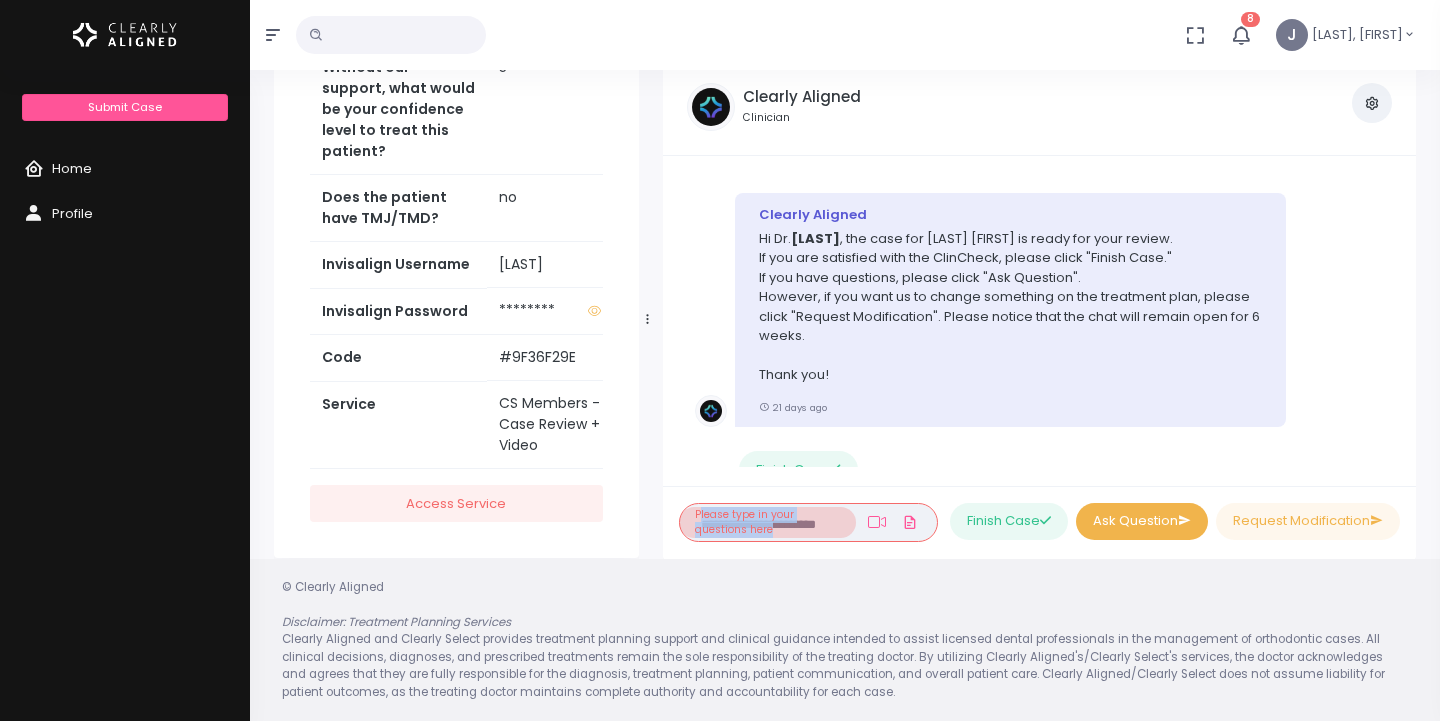 click on "Ask Question" at bounding box center (1142, 521) 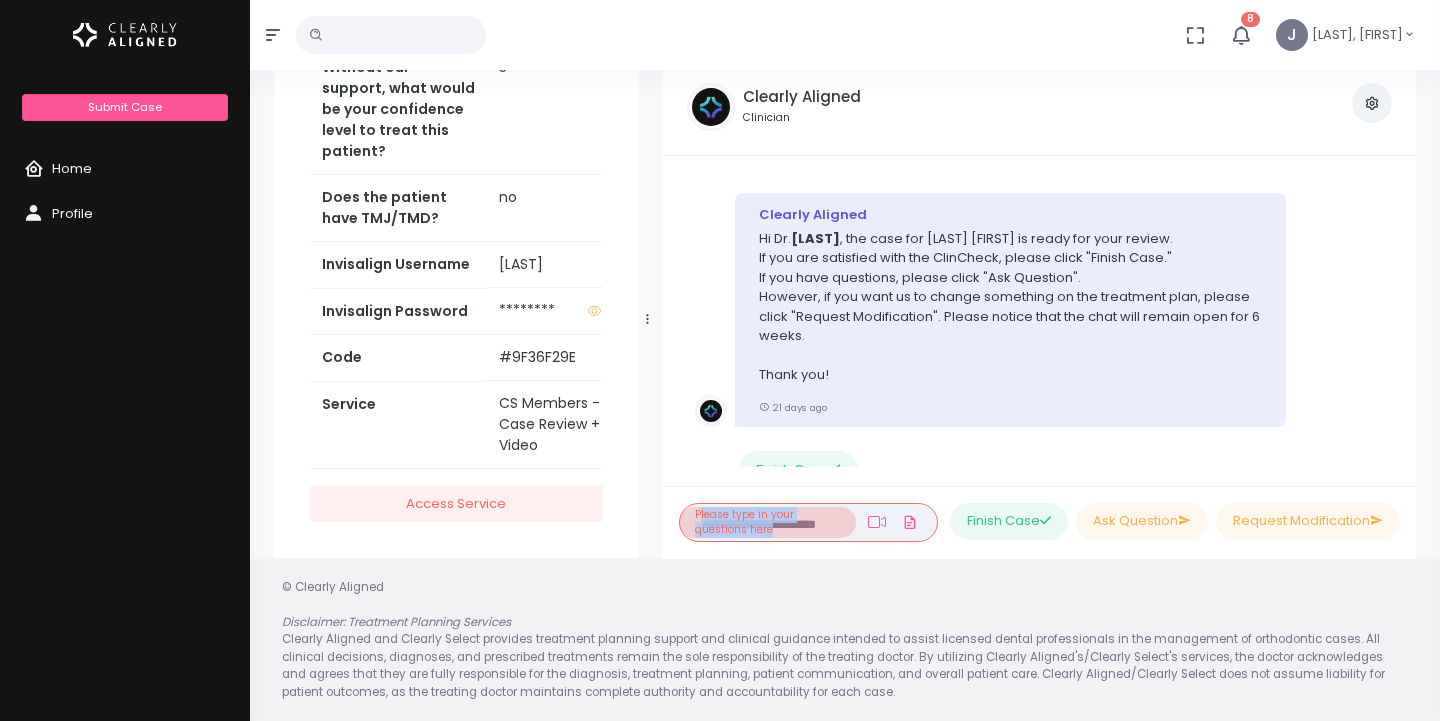 click on "Please type in your questions here" at bounding box center (767, 522) 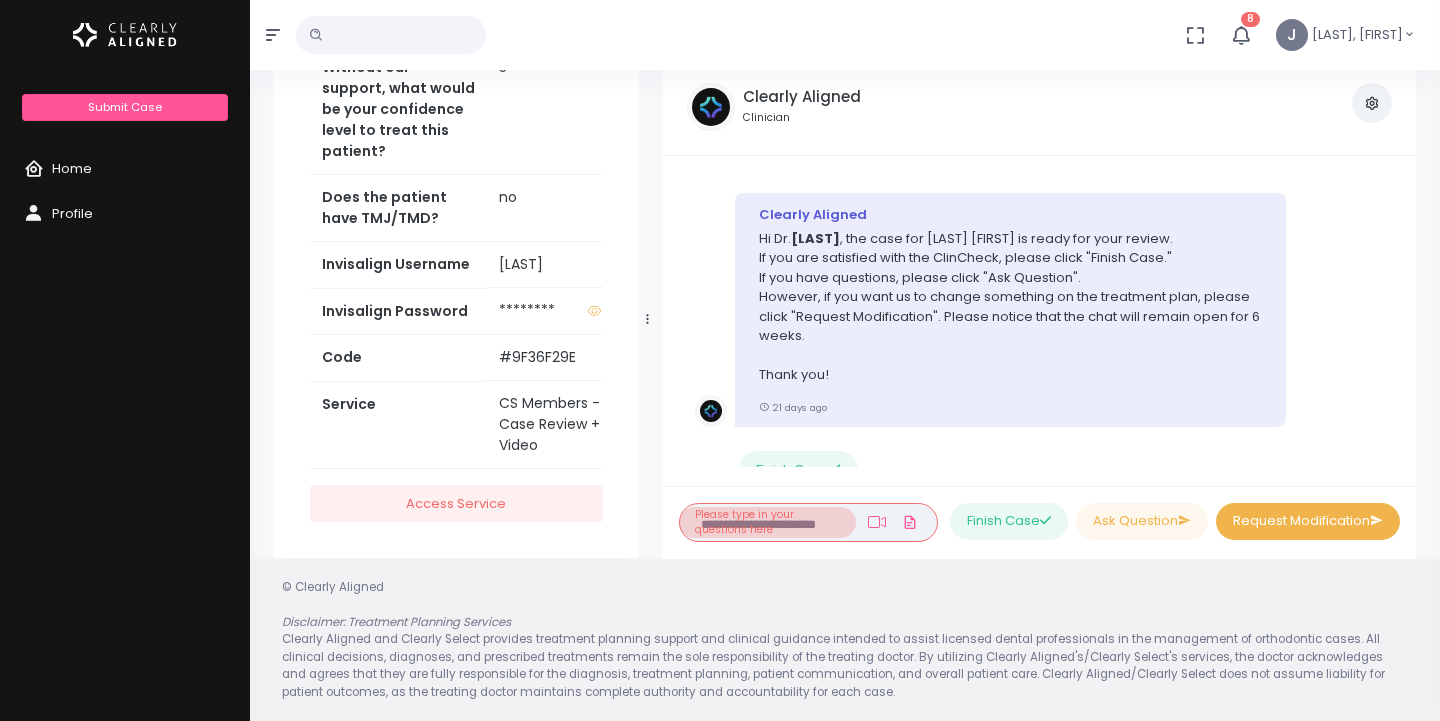 click on "Request Modification" at bounding box center [1308, 521] 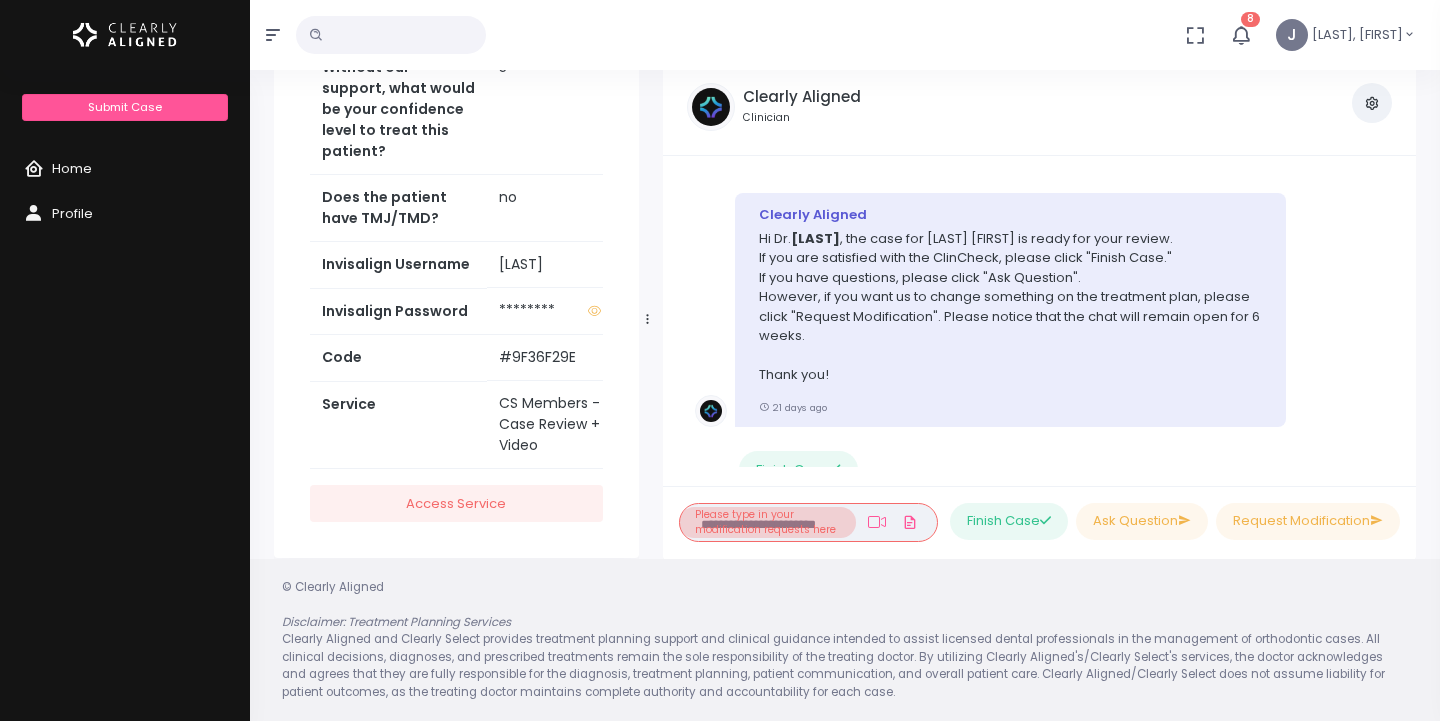 click on "Please type in your modification requests here" at bounding box center (767, 522) 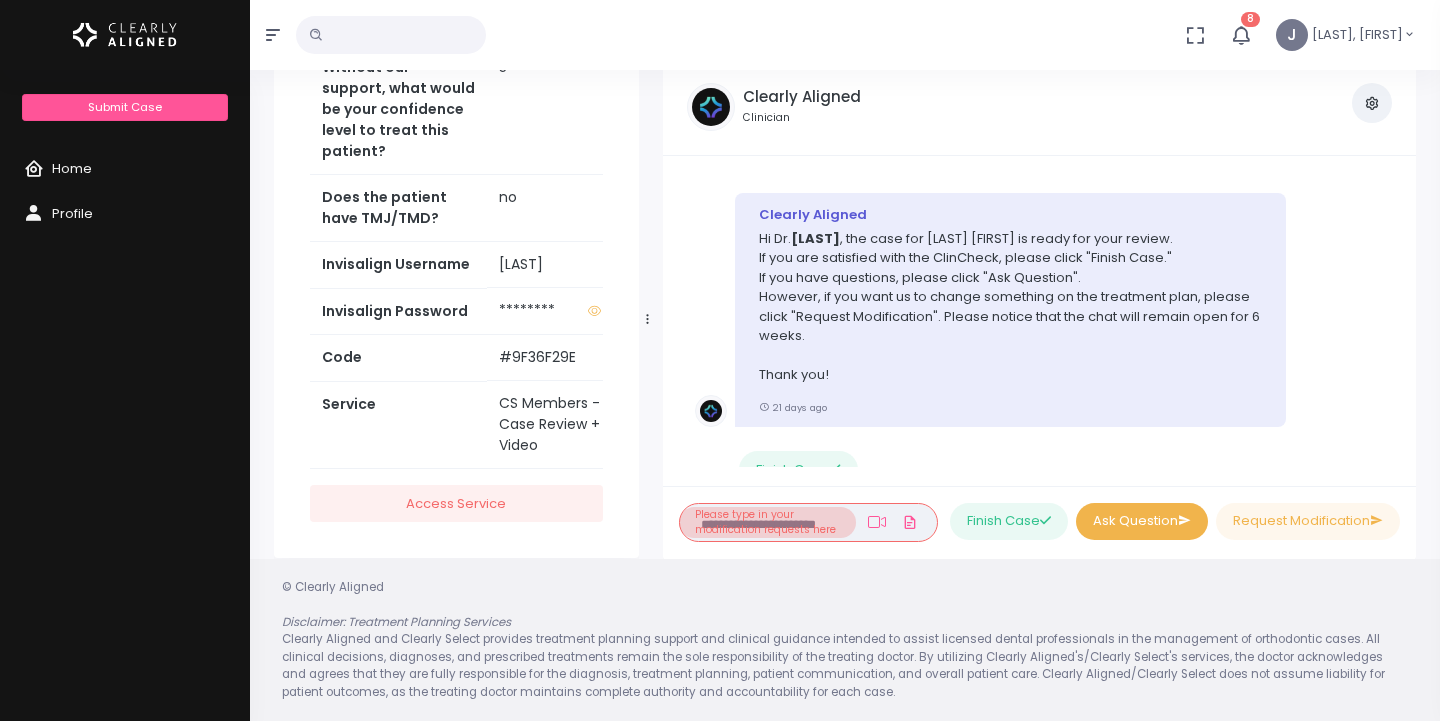 click on "Ask Question" at bounding box center (1142, 521) 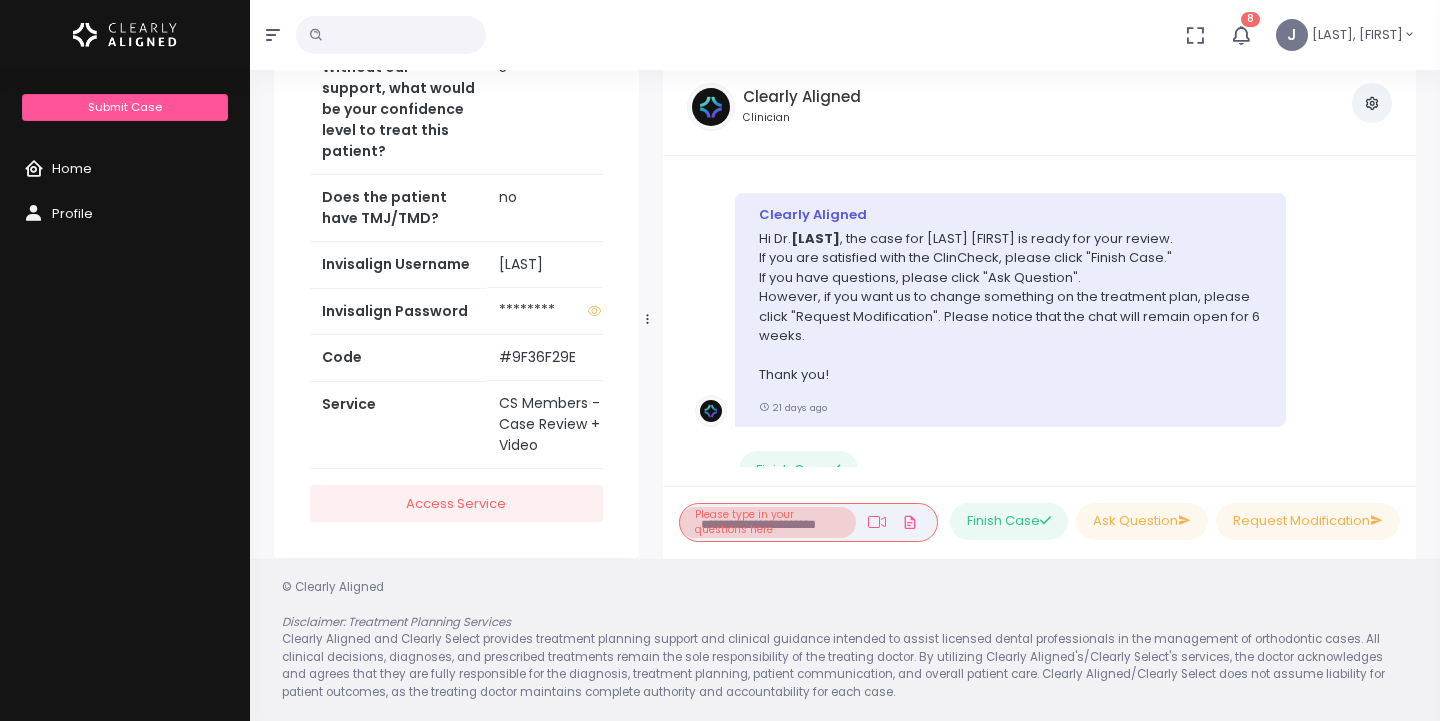 click on "Please type in your questions here" at bounding box center (767, 522) 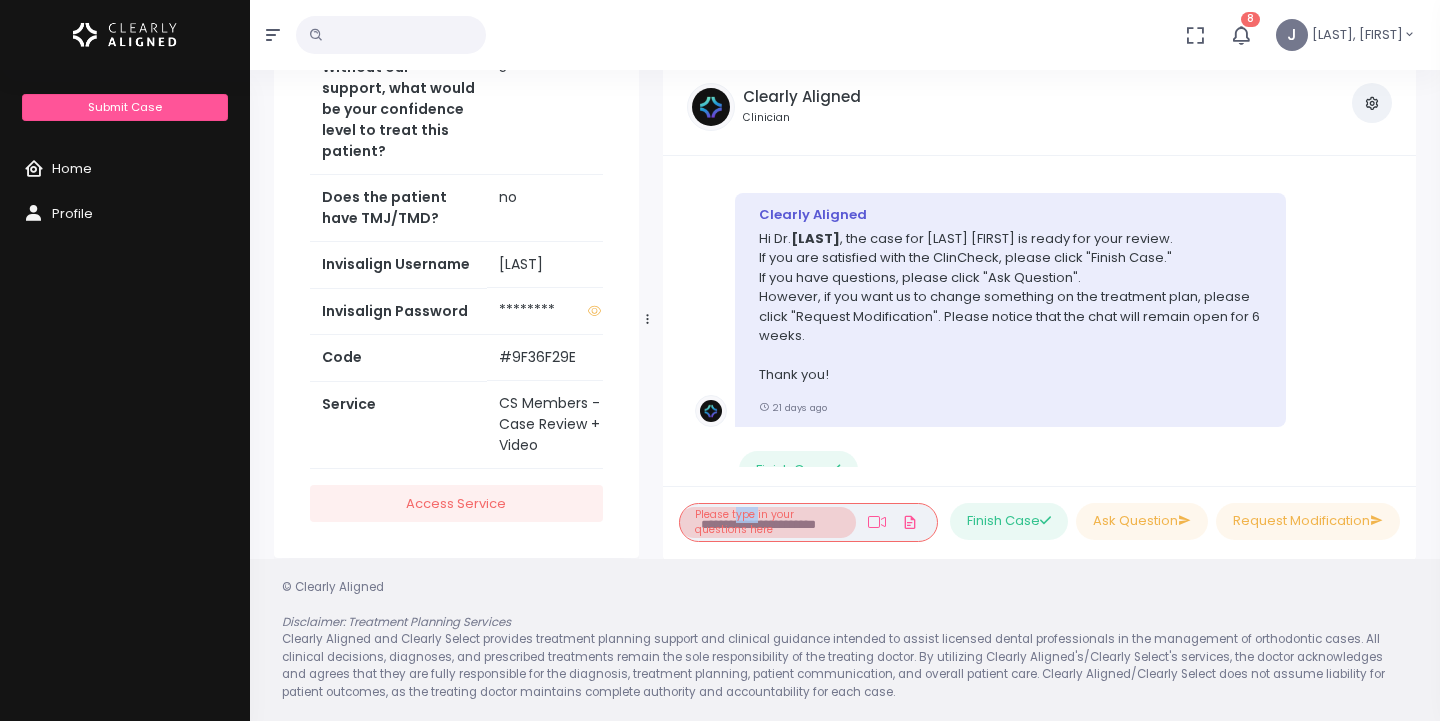 click on "Please type in your questions here" at bounding box center [767, 522] 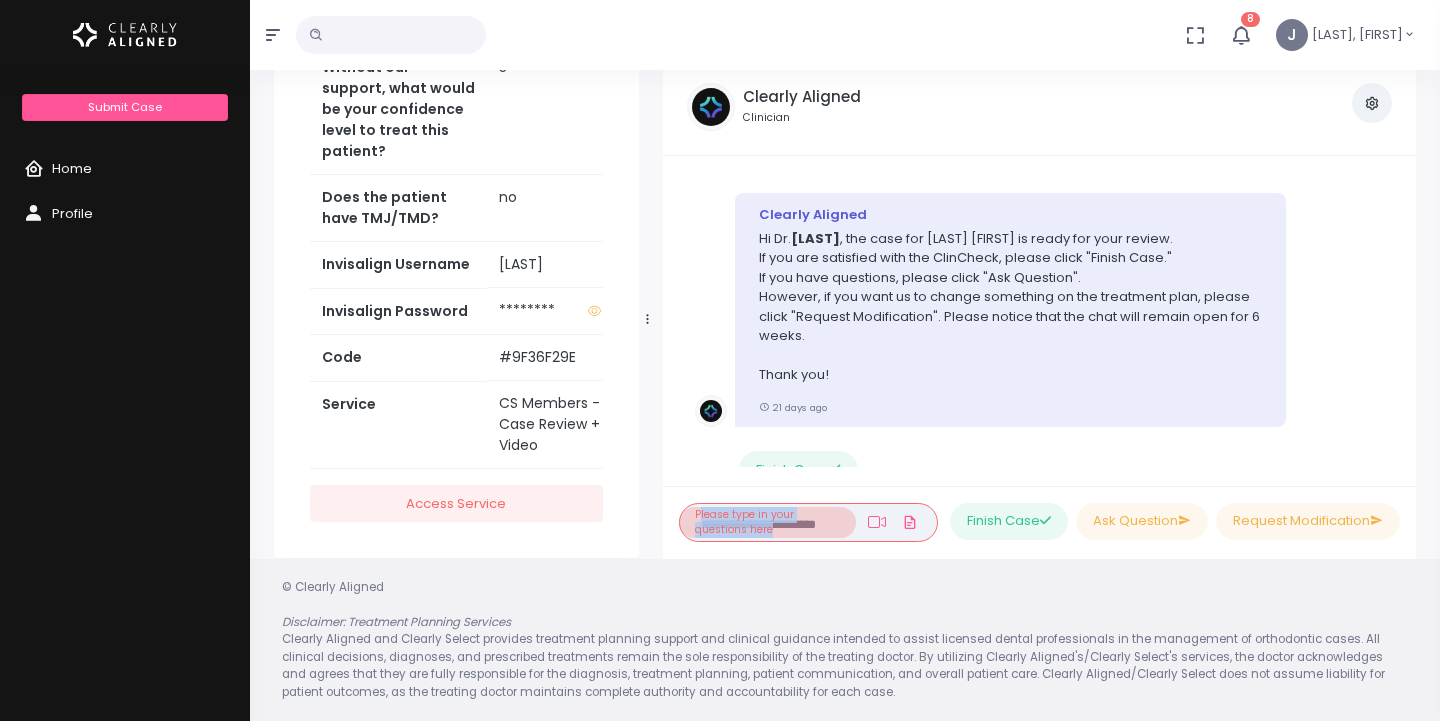 click on "Please type in your questions here" at bounding box center (767, 522) 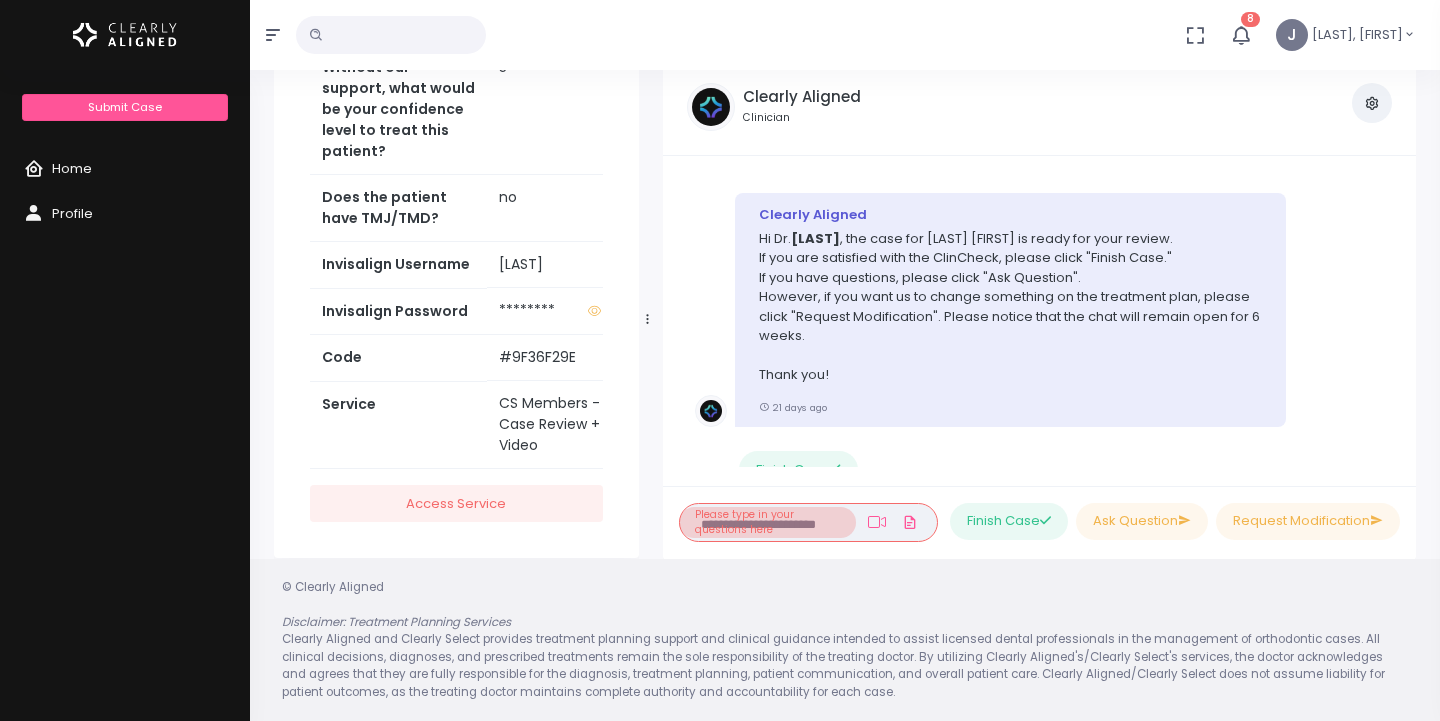 click on "Please type in your questions here" at bounding box center (767, 522) 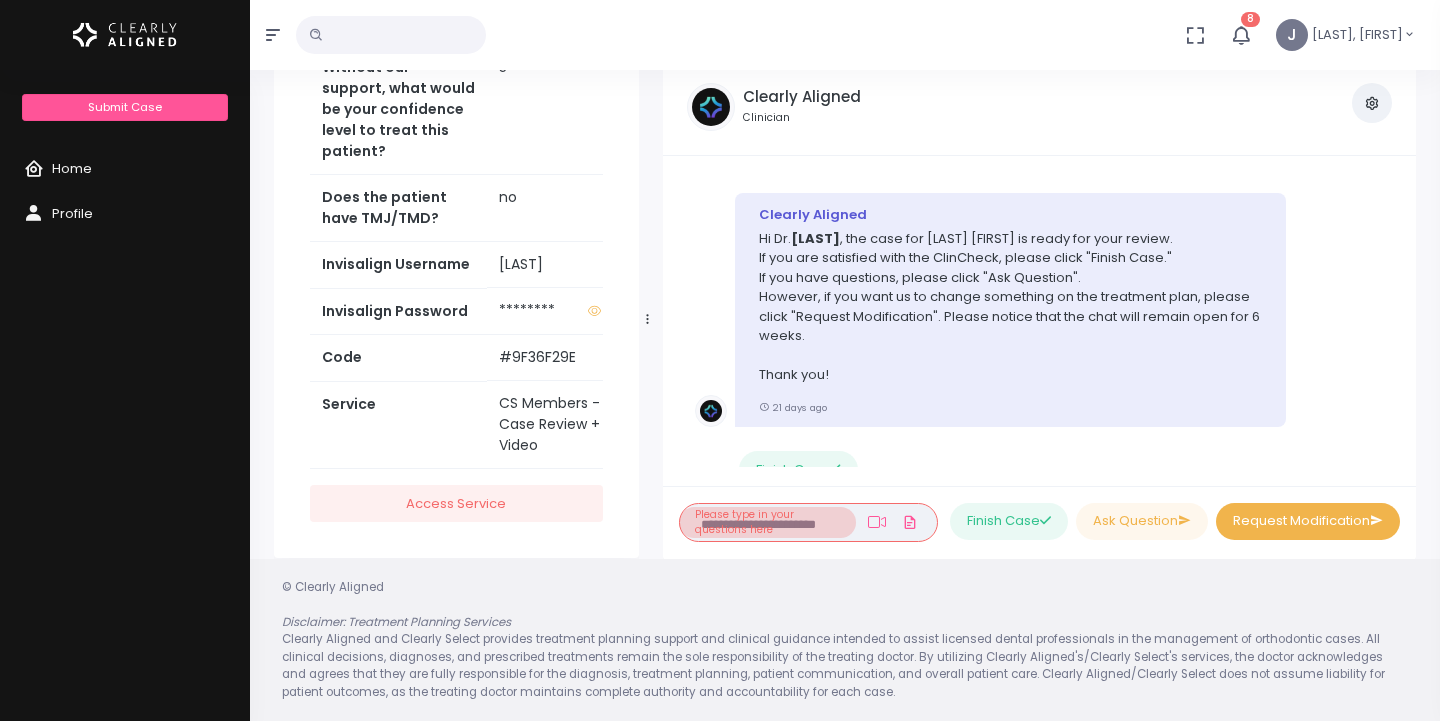 click on "Request Modification" at bounding box center (1308, 521) 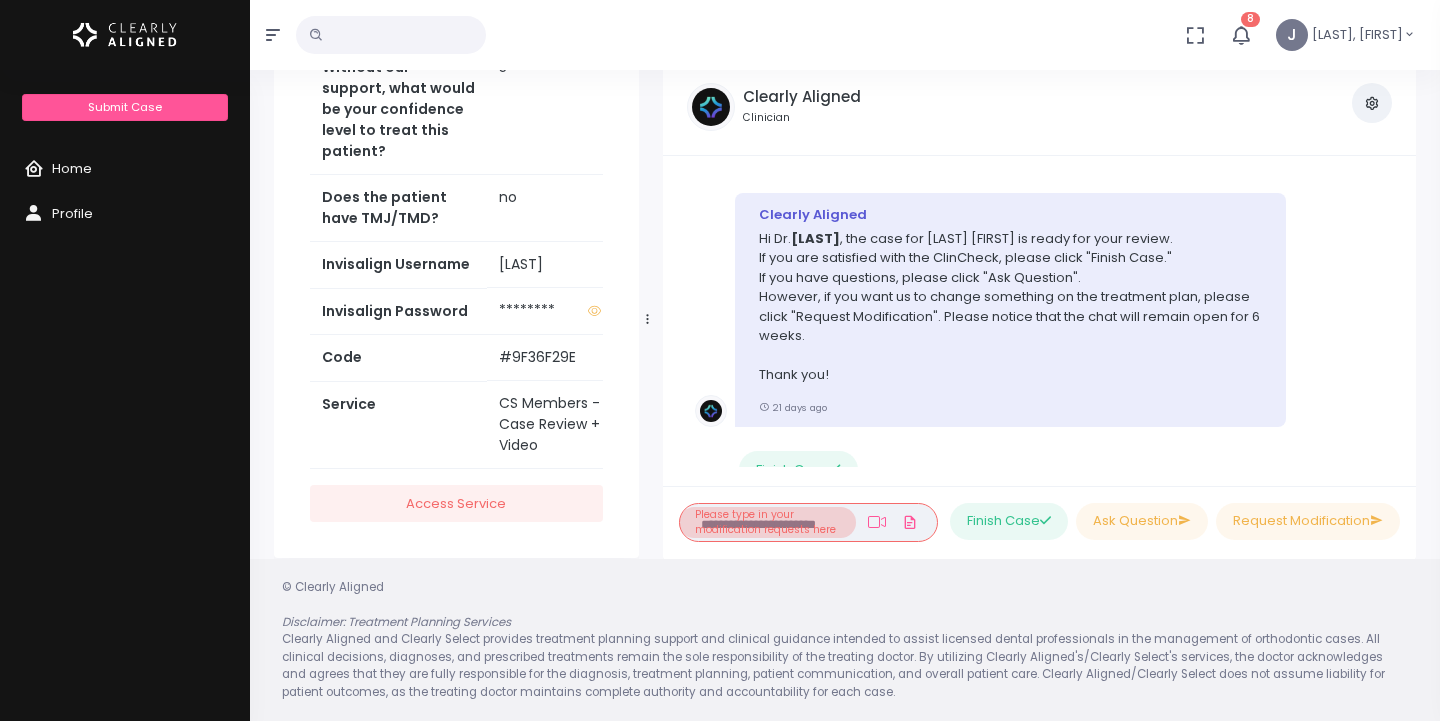 click on "Please type in your modification requests here" at bounding box center [767, 522] 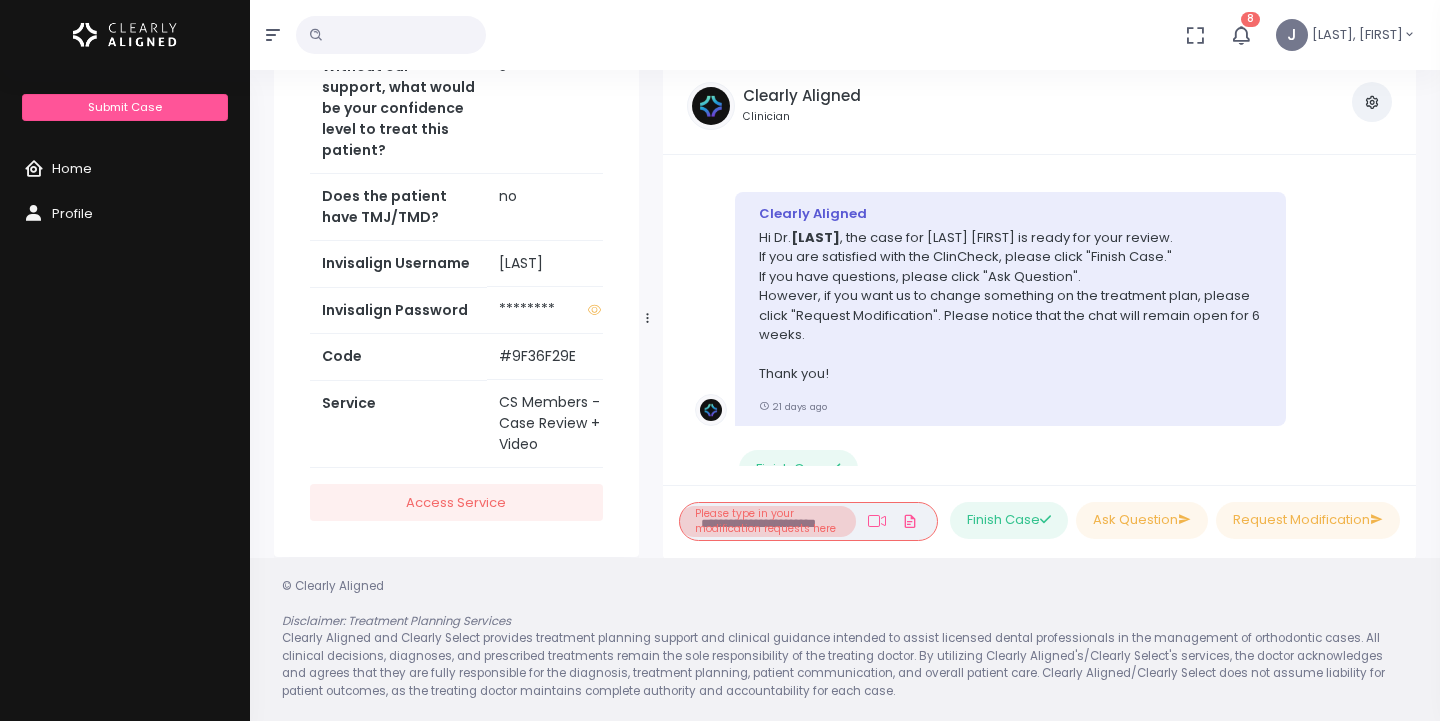 scroll, scrollTop: 79, scrollLeft: 0, axis: vertical 